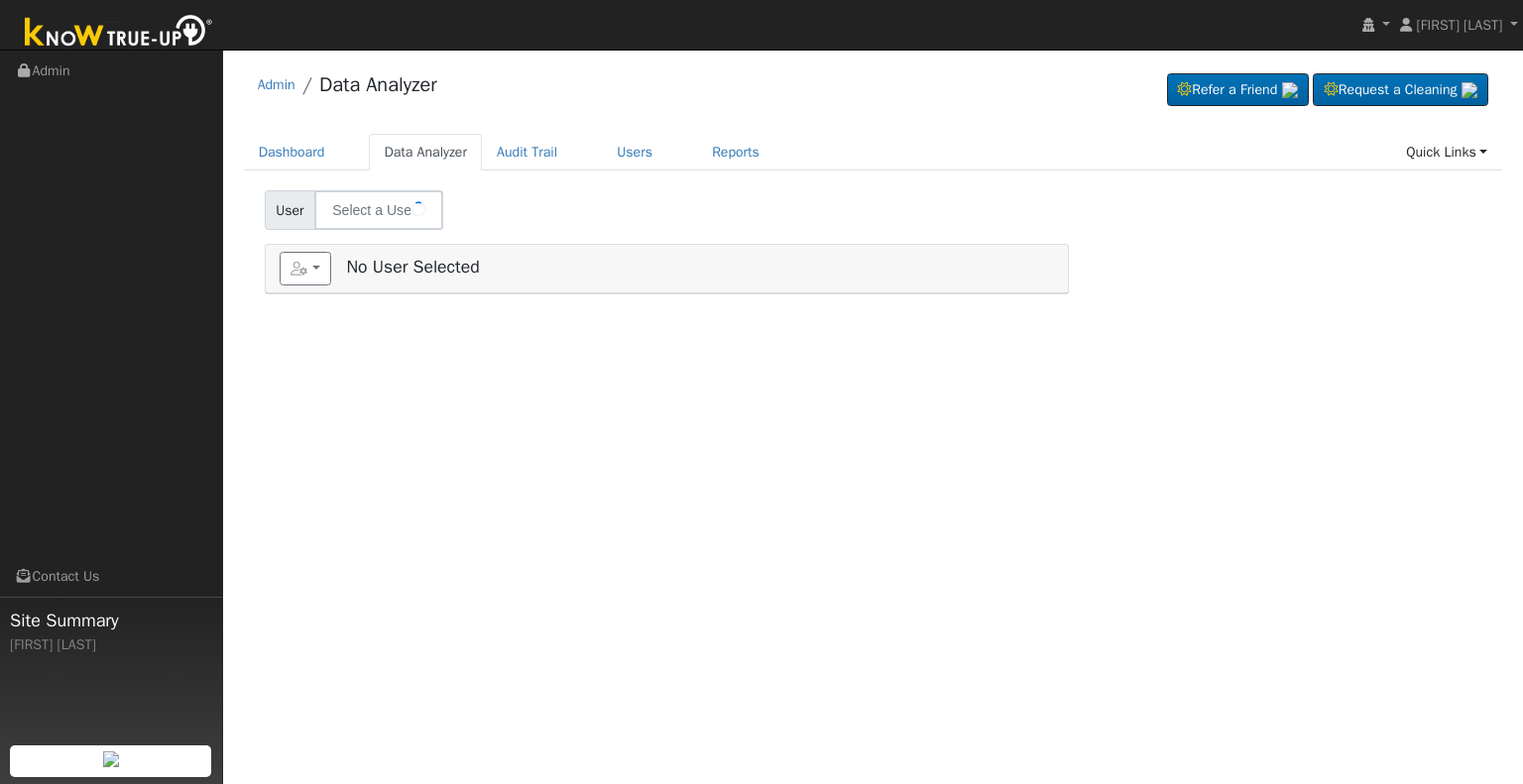 scroll, scrollTop: 0, scrollLeft: 0, axis: both 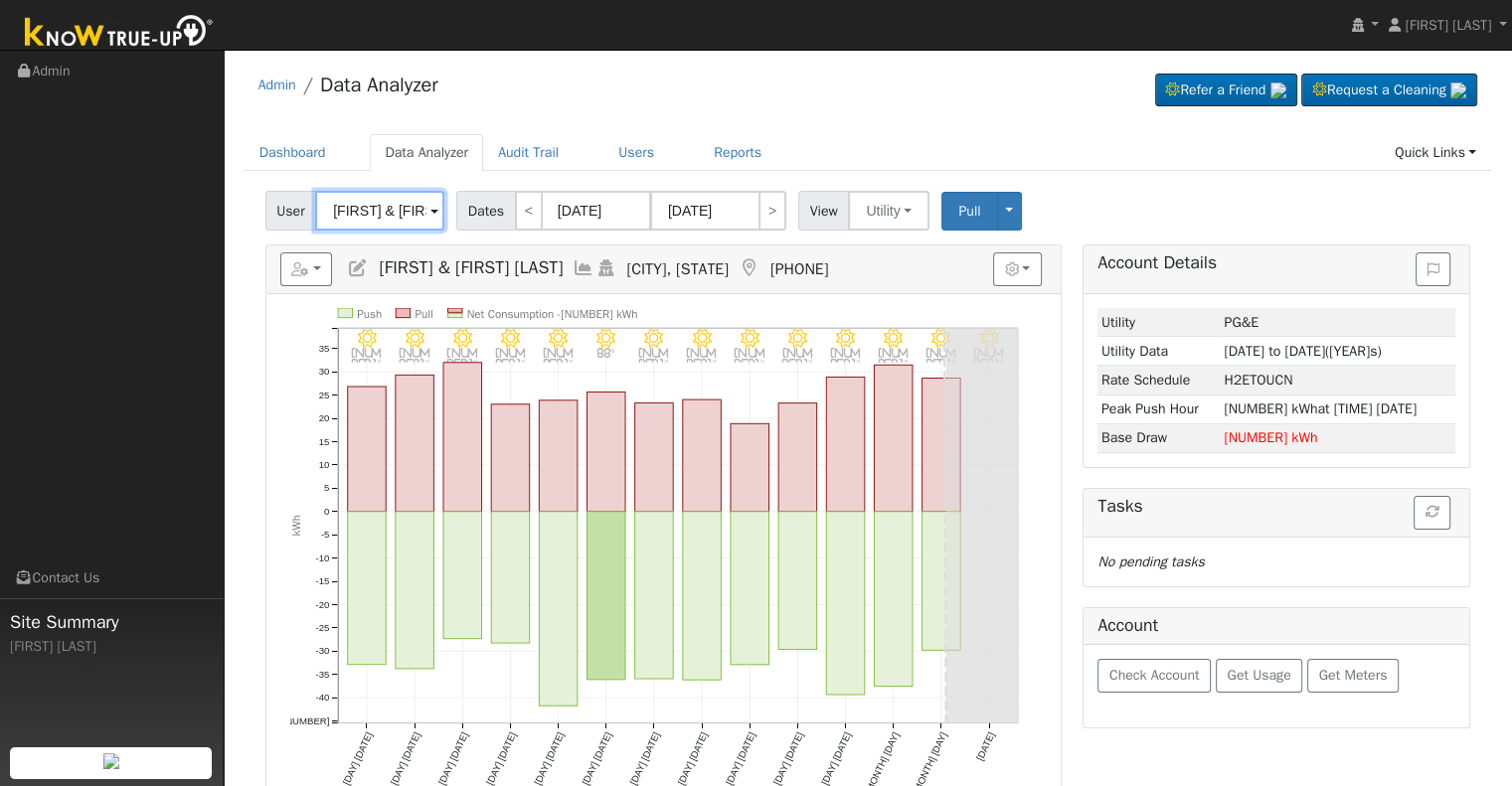 click on "[FIRST] & [FIRST] [LAST]" at bounding box center (380, 211) 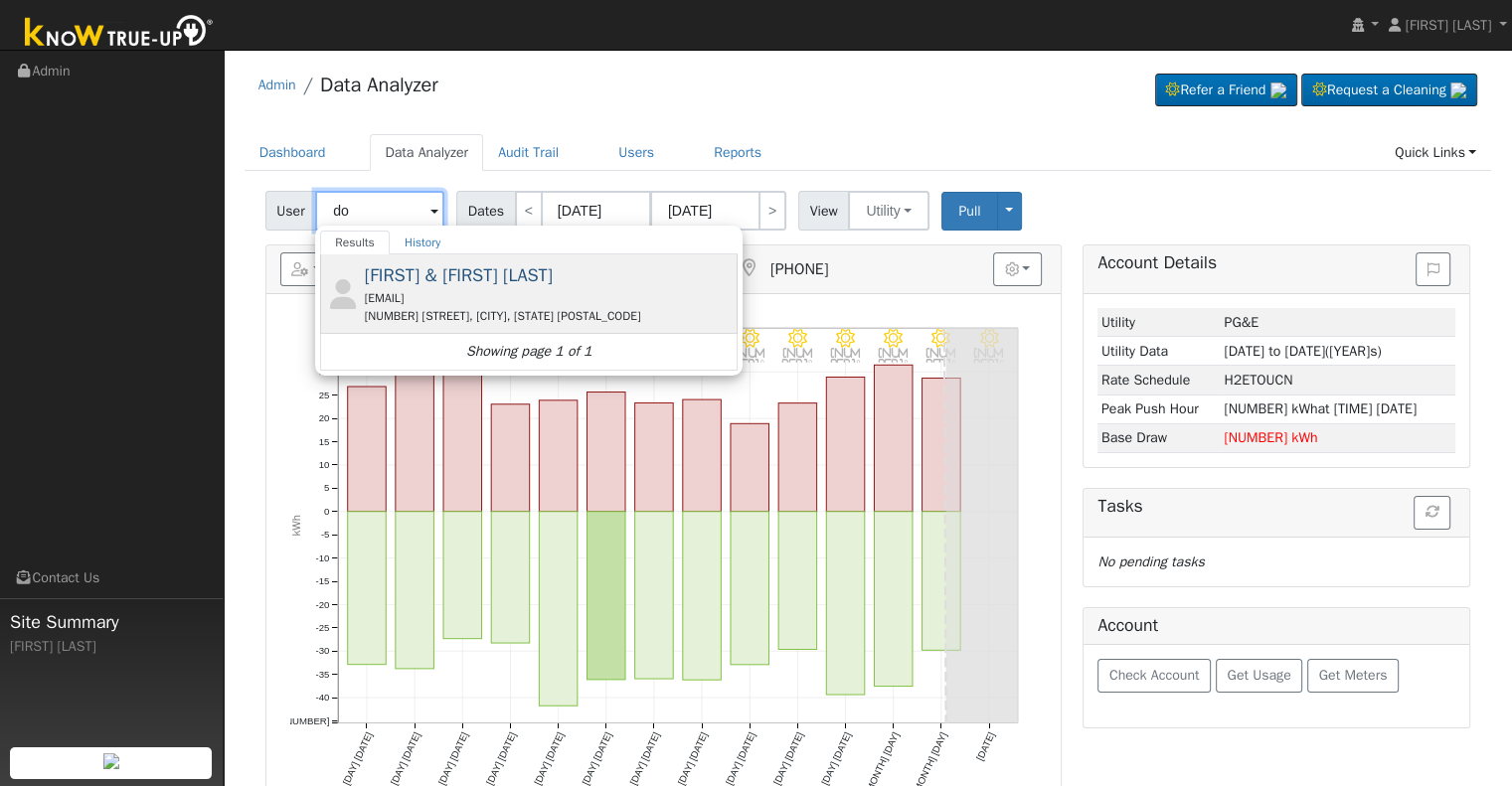 type on "d" 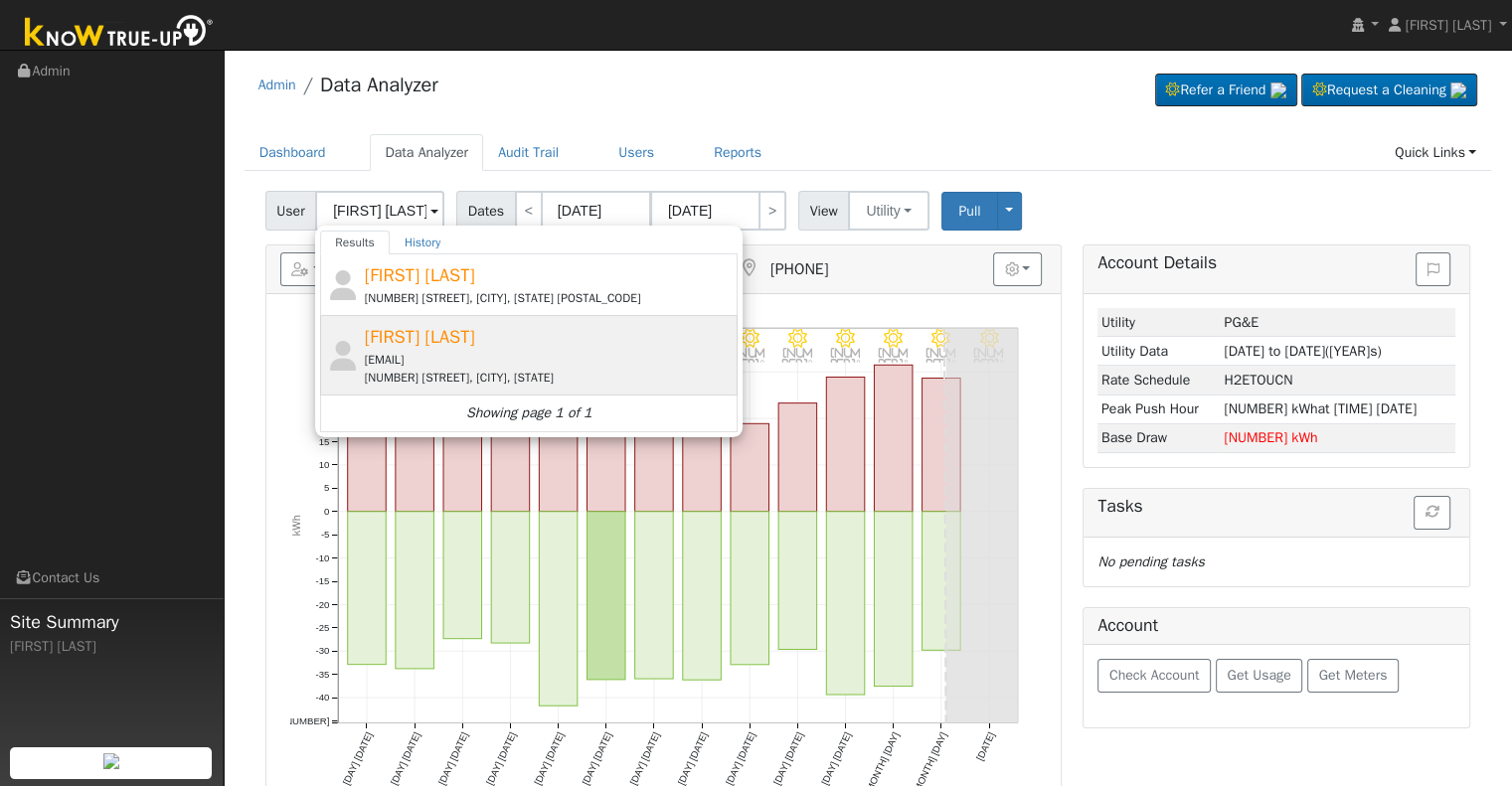click on "Gary Dean gtjd@sbcglobal.net 23465 Road 14 1/2, Chowchilla, CA 93610" at bounding box center [549, 355] 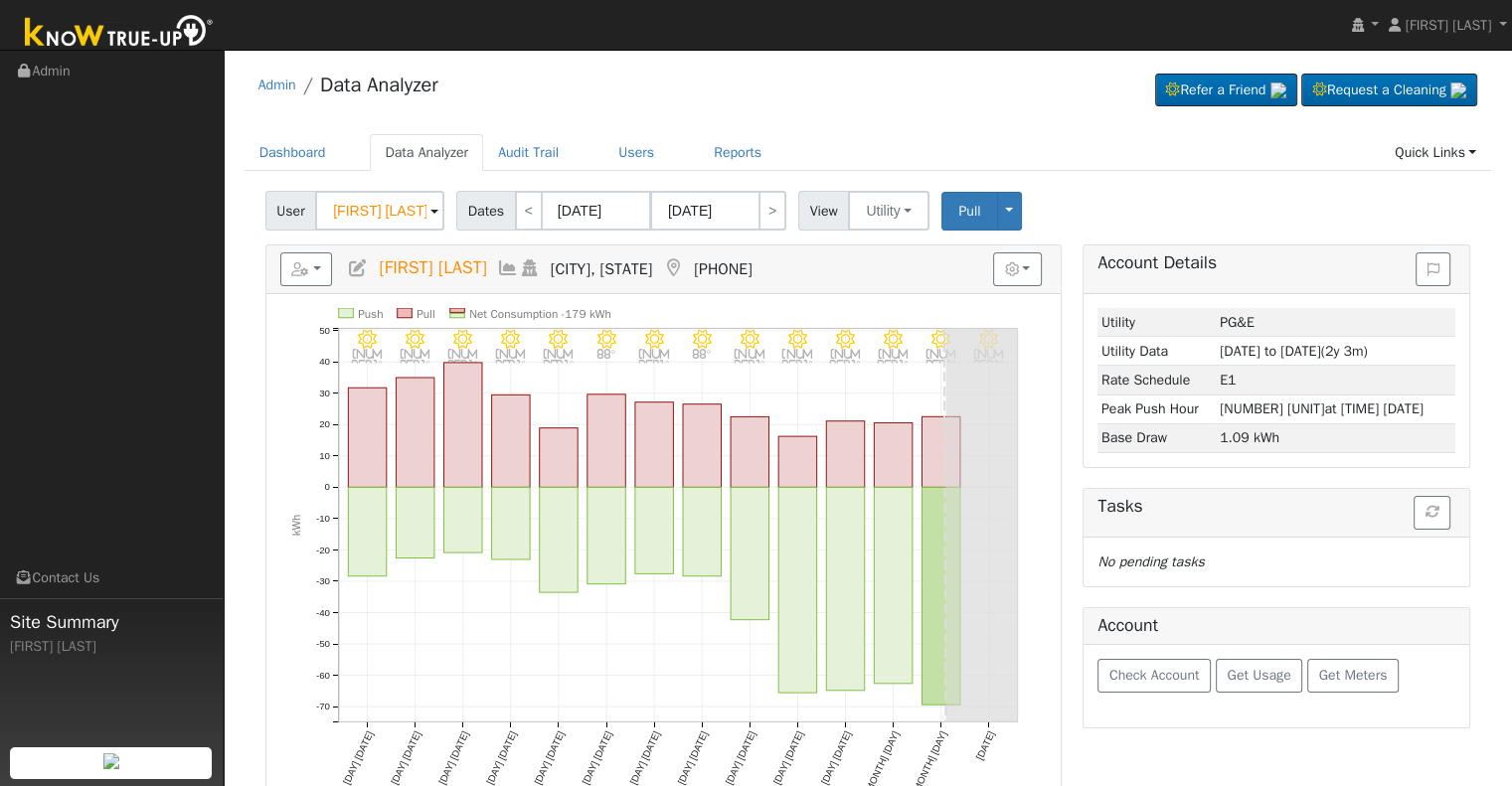 click at bounding box center (508, 268) 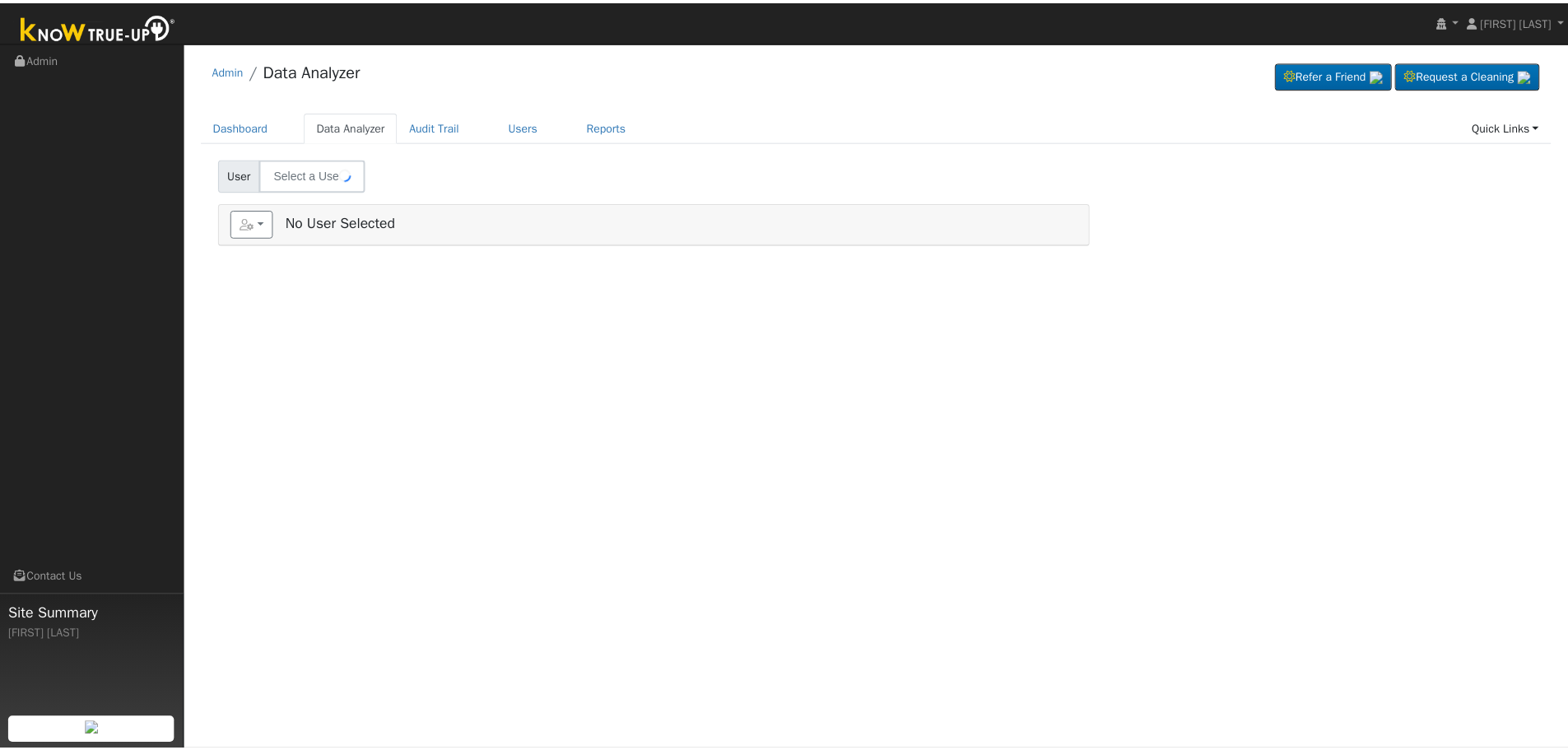 scroll, scrollTop: 0, scrollLeft: 0, axis: both 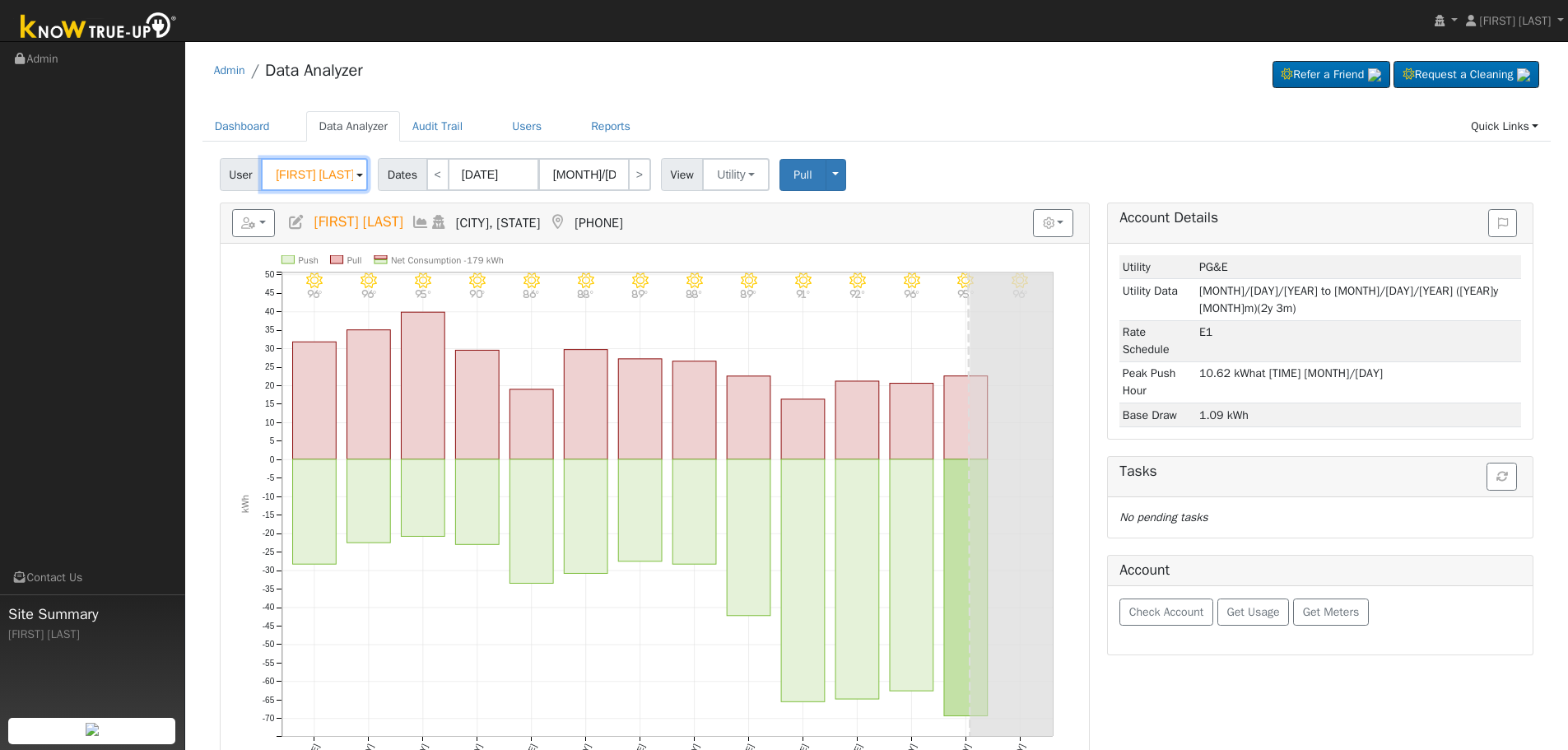 click on "[FIRST] [LAST]" at bounding box center [314, 175] 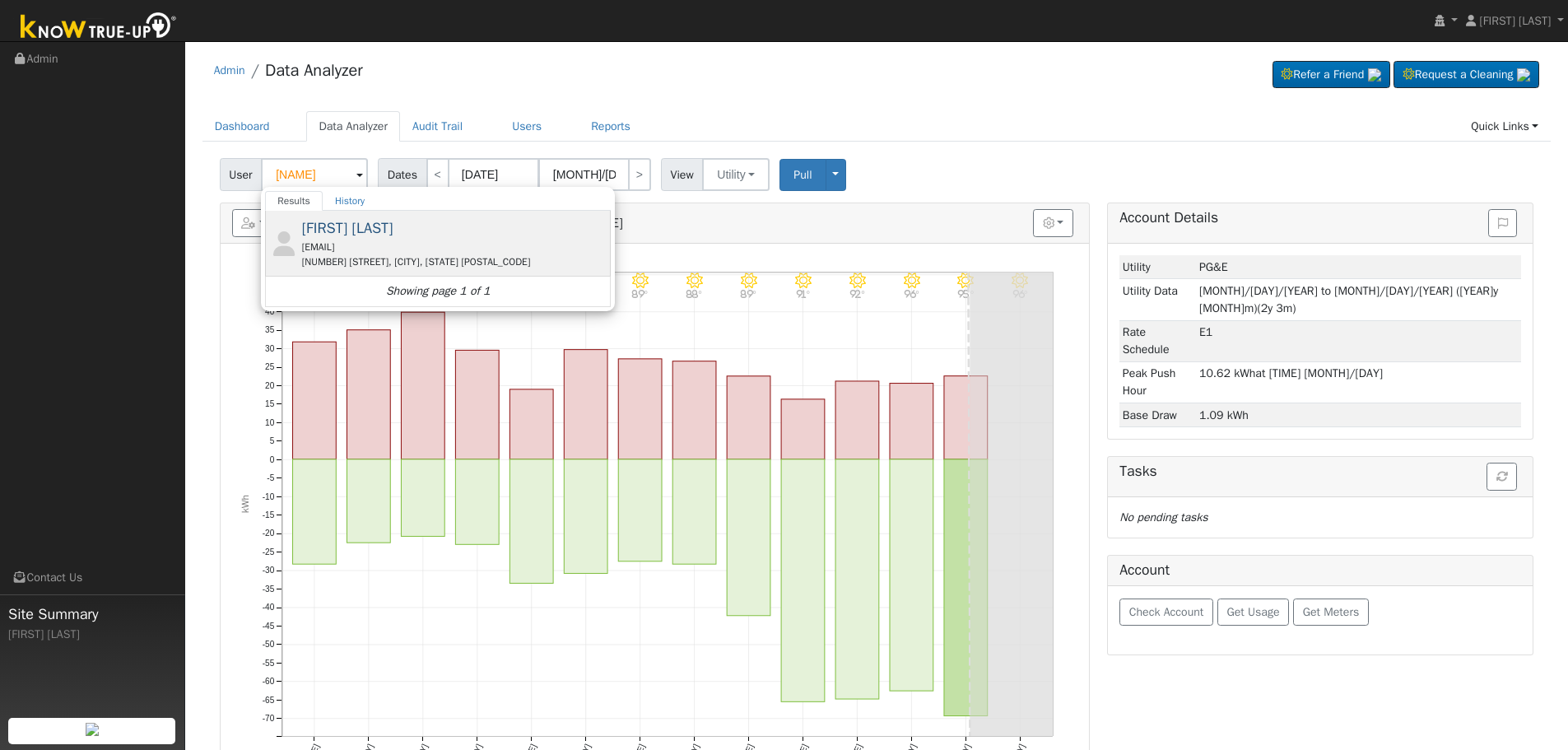 click on "[NUMBER] [STREET], [CITY], [STATE] [POSTAL_CODE]" at bounding box center (454, 262) 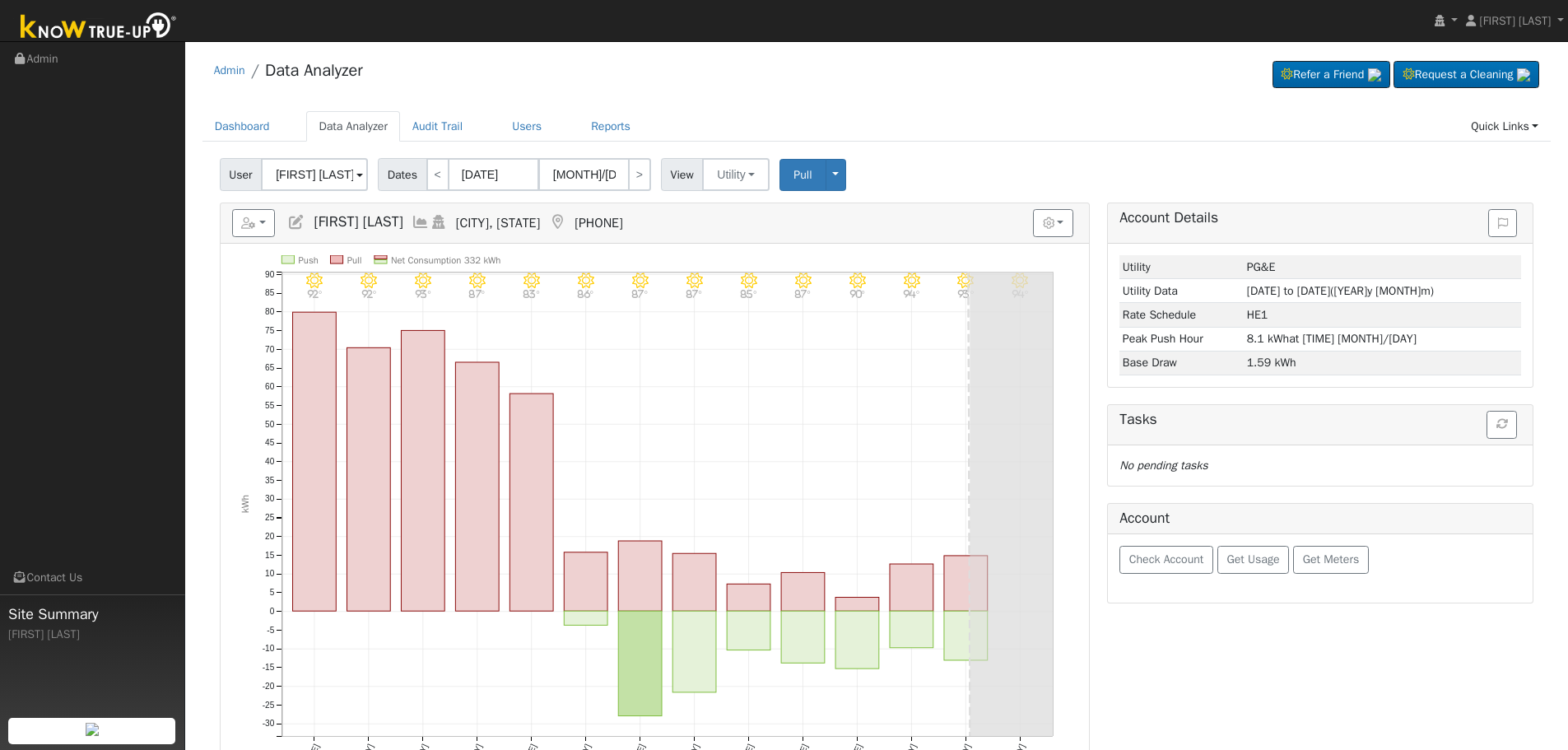 click at bounding box center (421, 222) 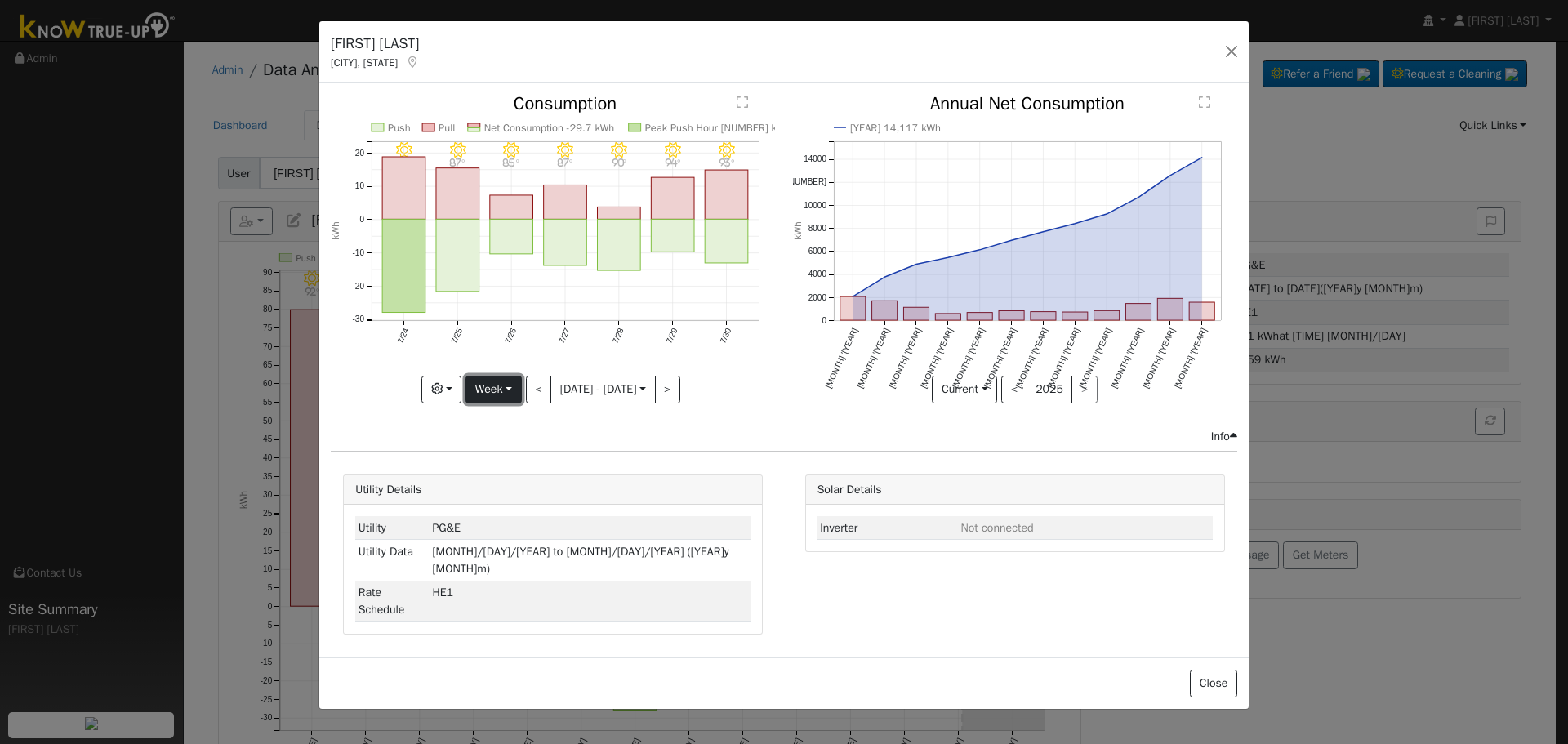 click on "Week" at bounding box center [493, 390] 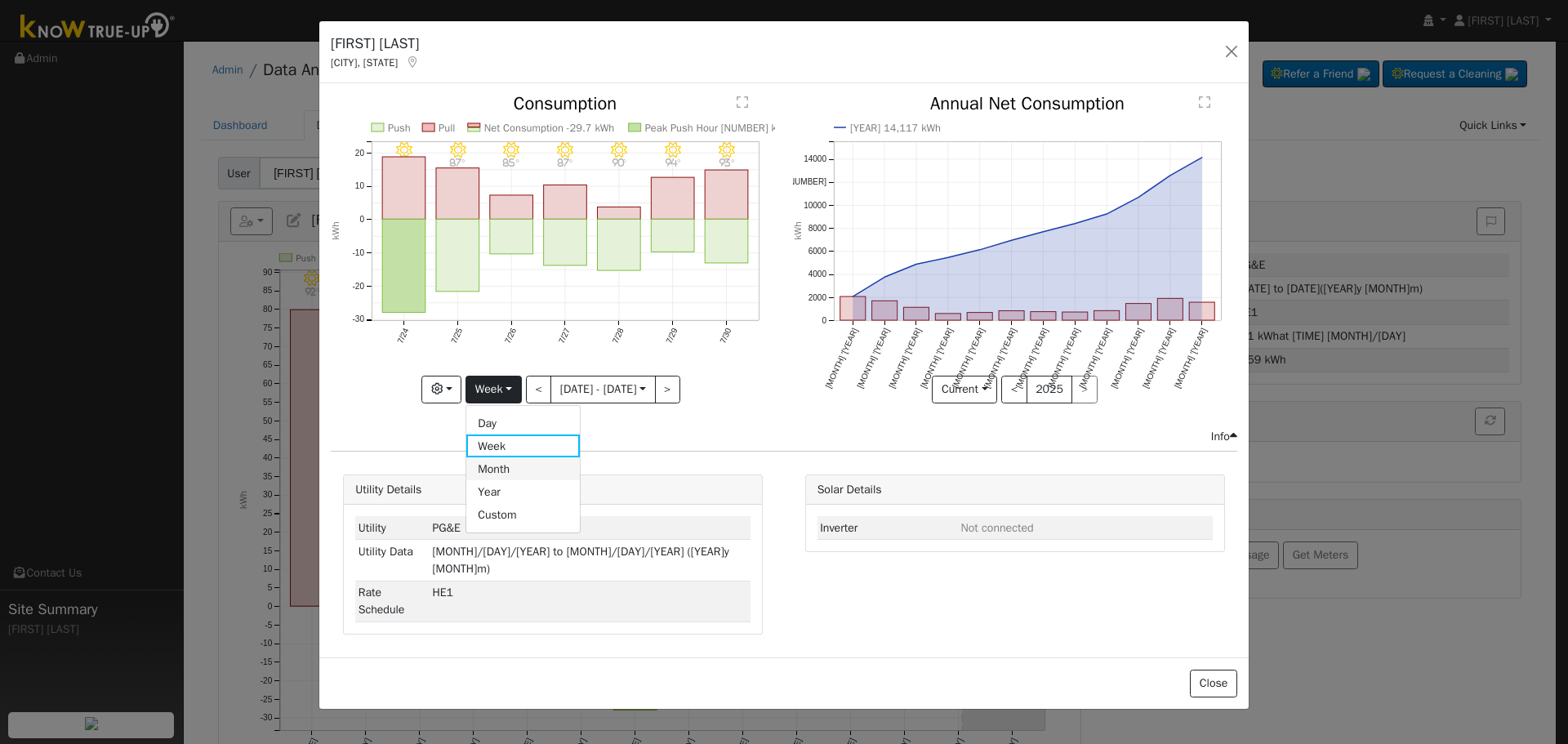 click on "Month" at bounding box center [523, 469] 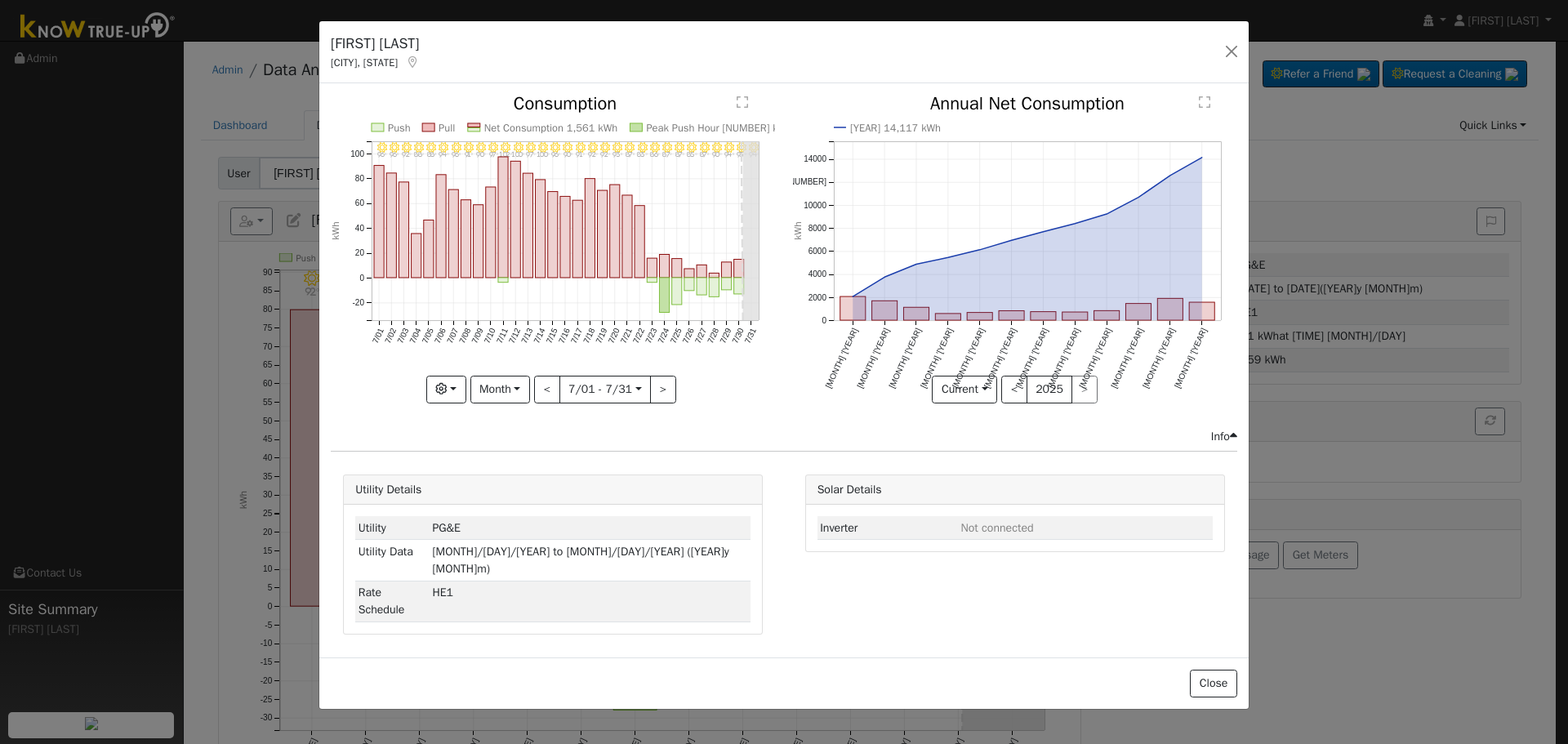click 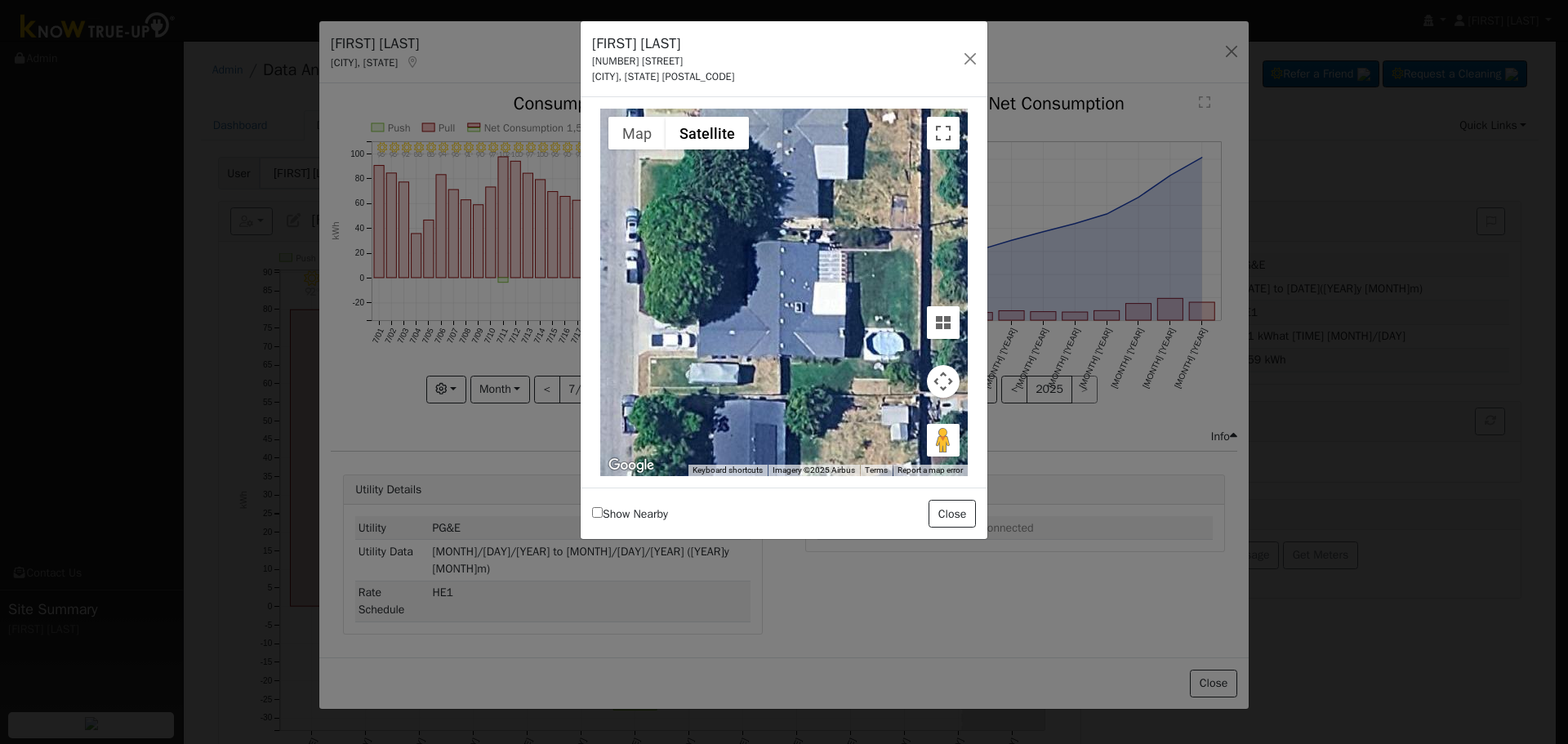 click at bounding box center (784, 292) 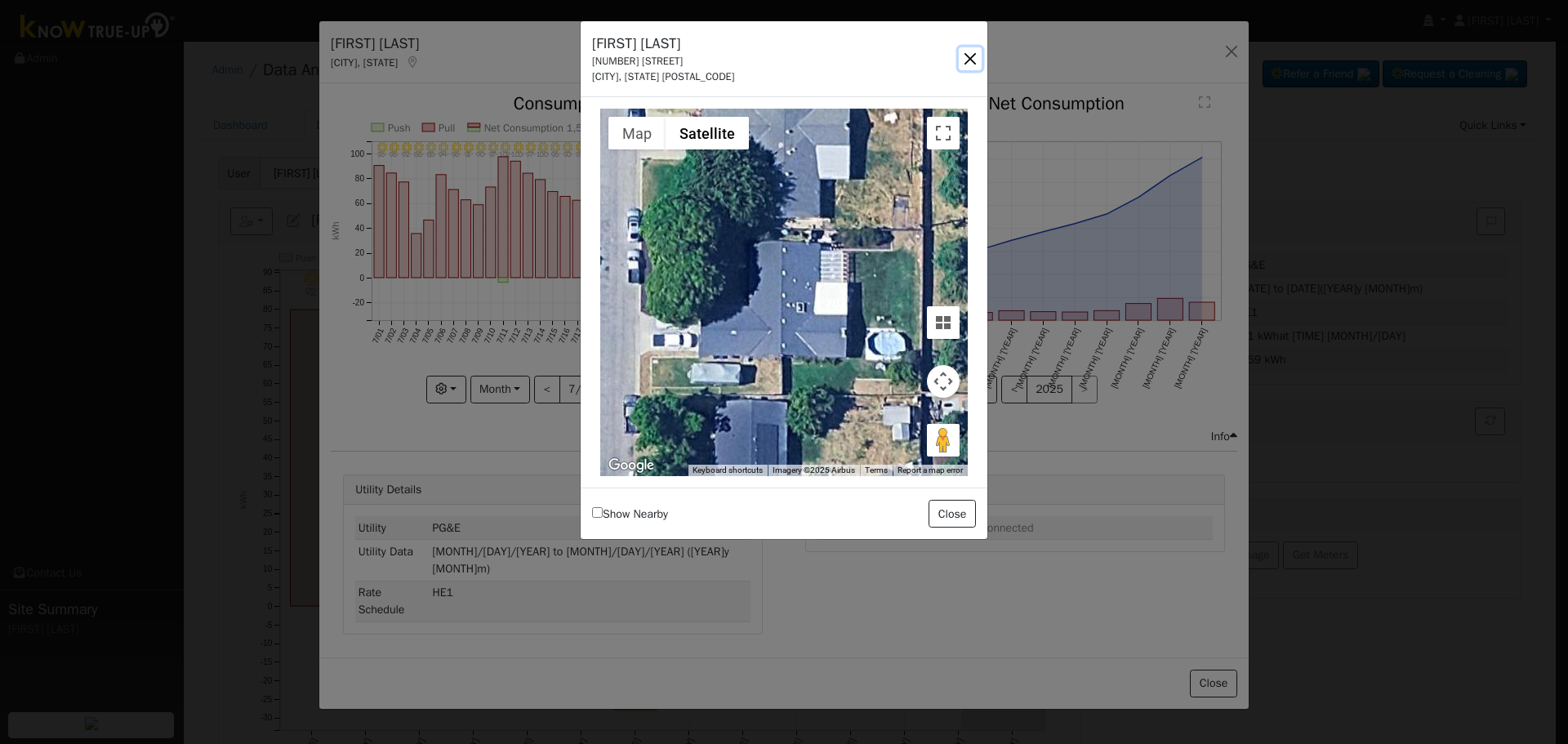 click at bounding box center [970, 59] 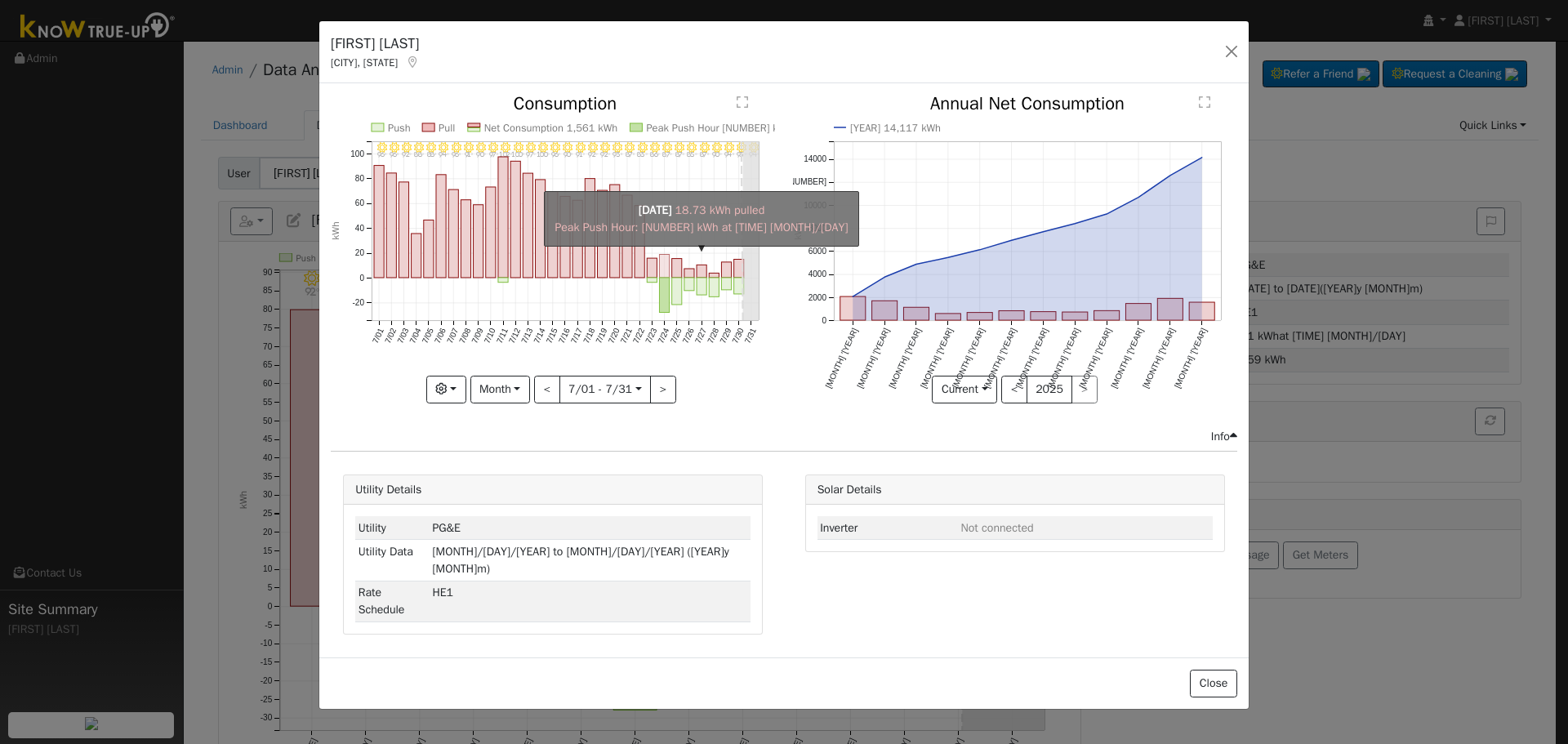 click on "onclick=""" 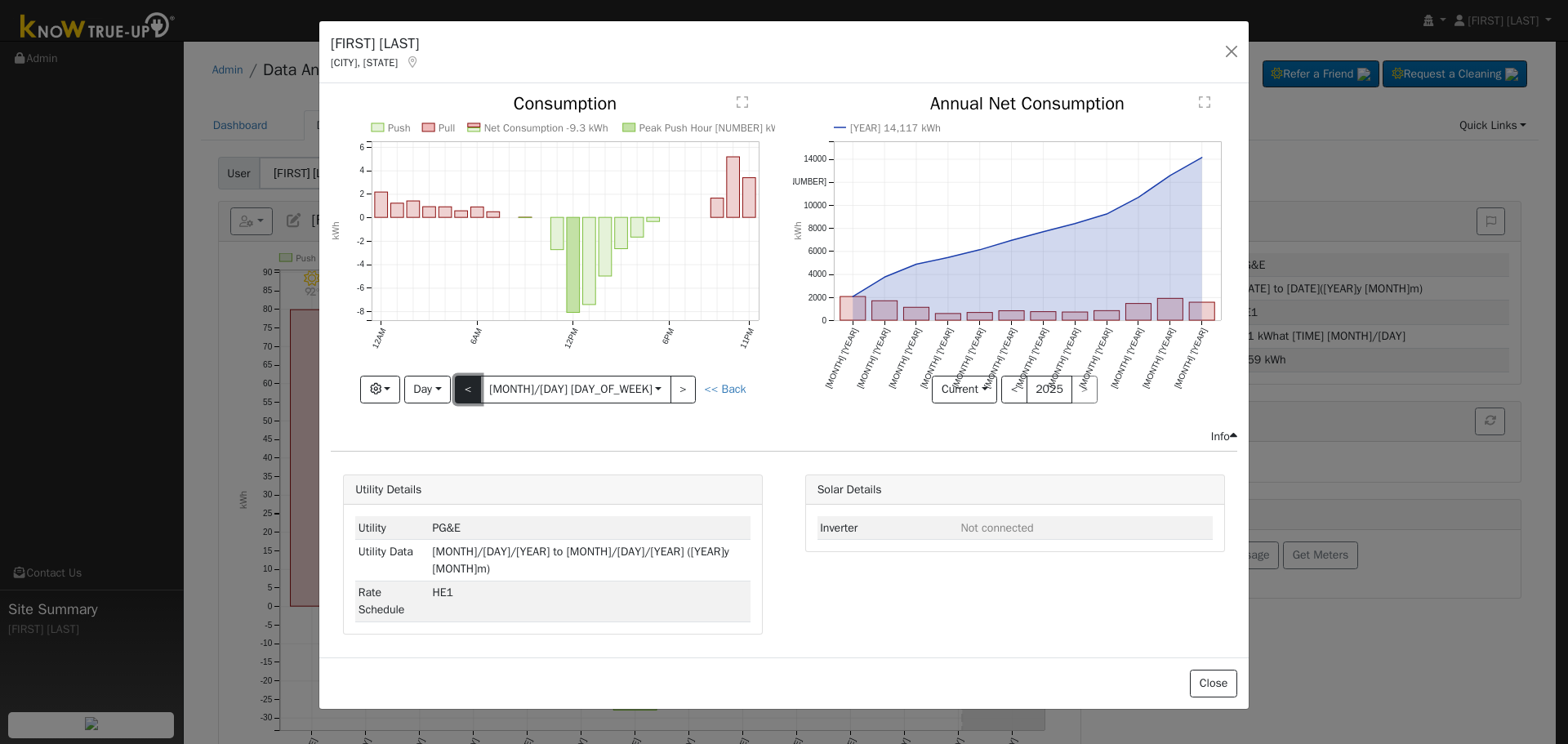 click on "<" at bounding box center (468, 390) 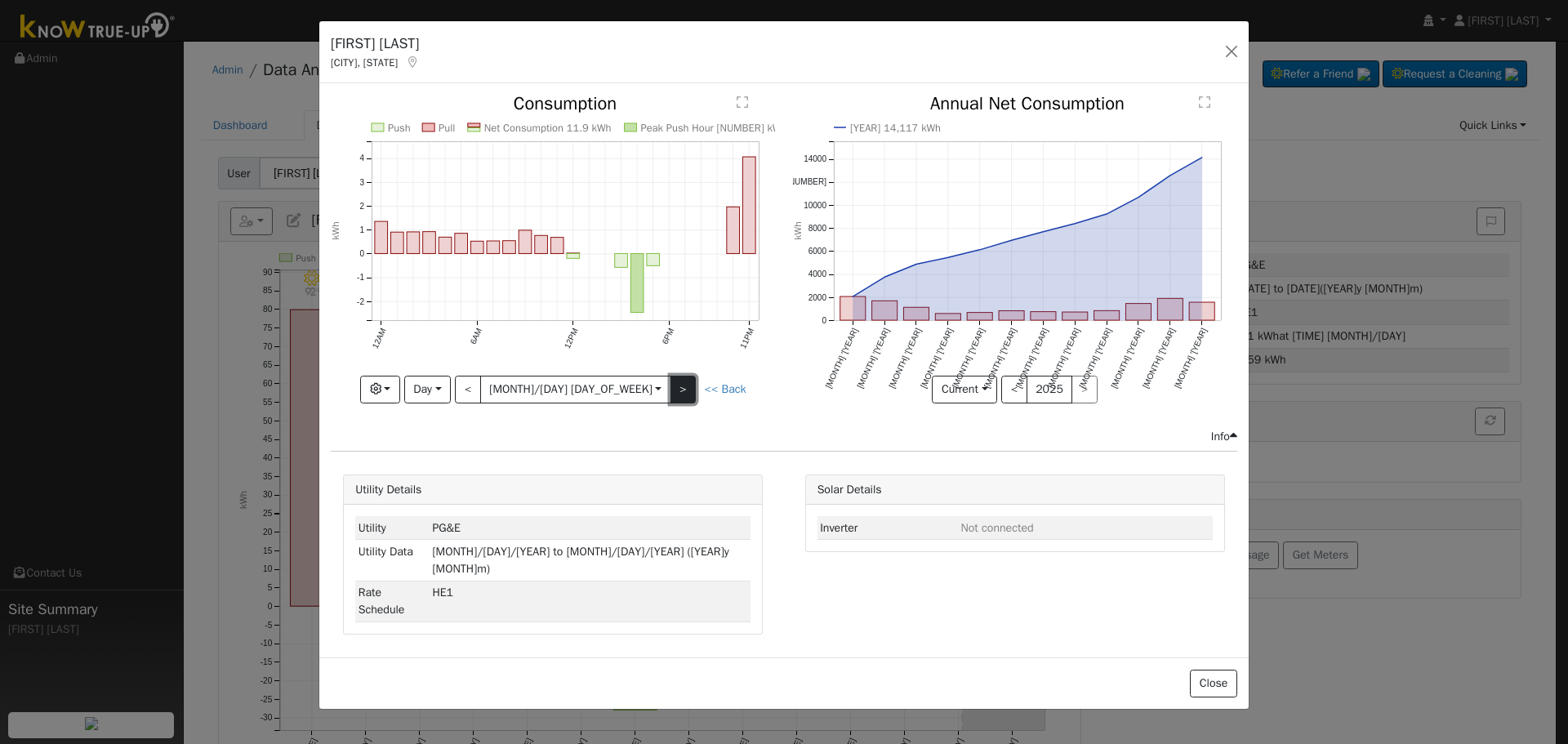 click on ">" at bounding box center (684, 390) 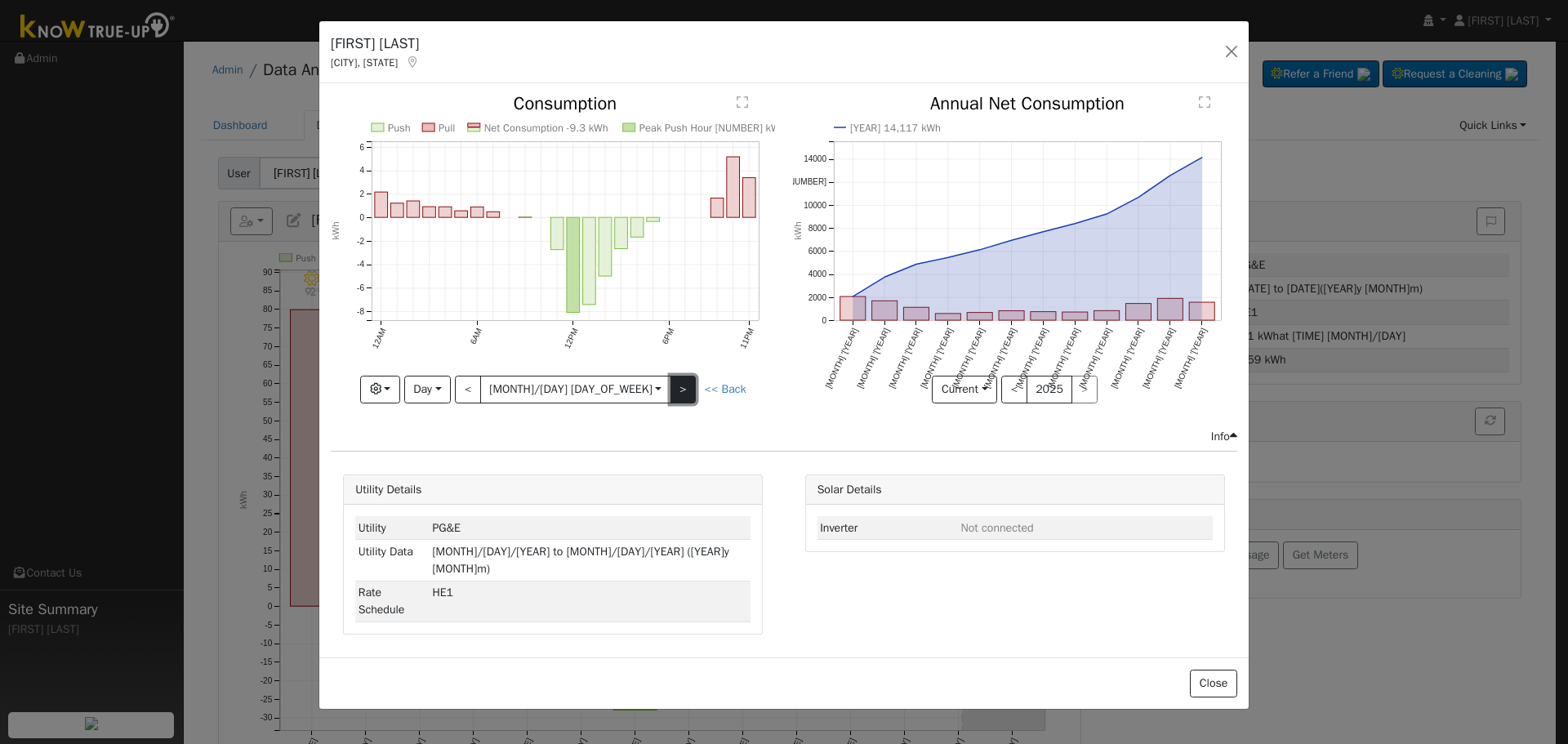 click on ">" at bounding box center (684, 390) 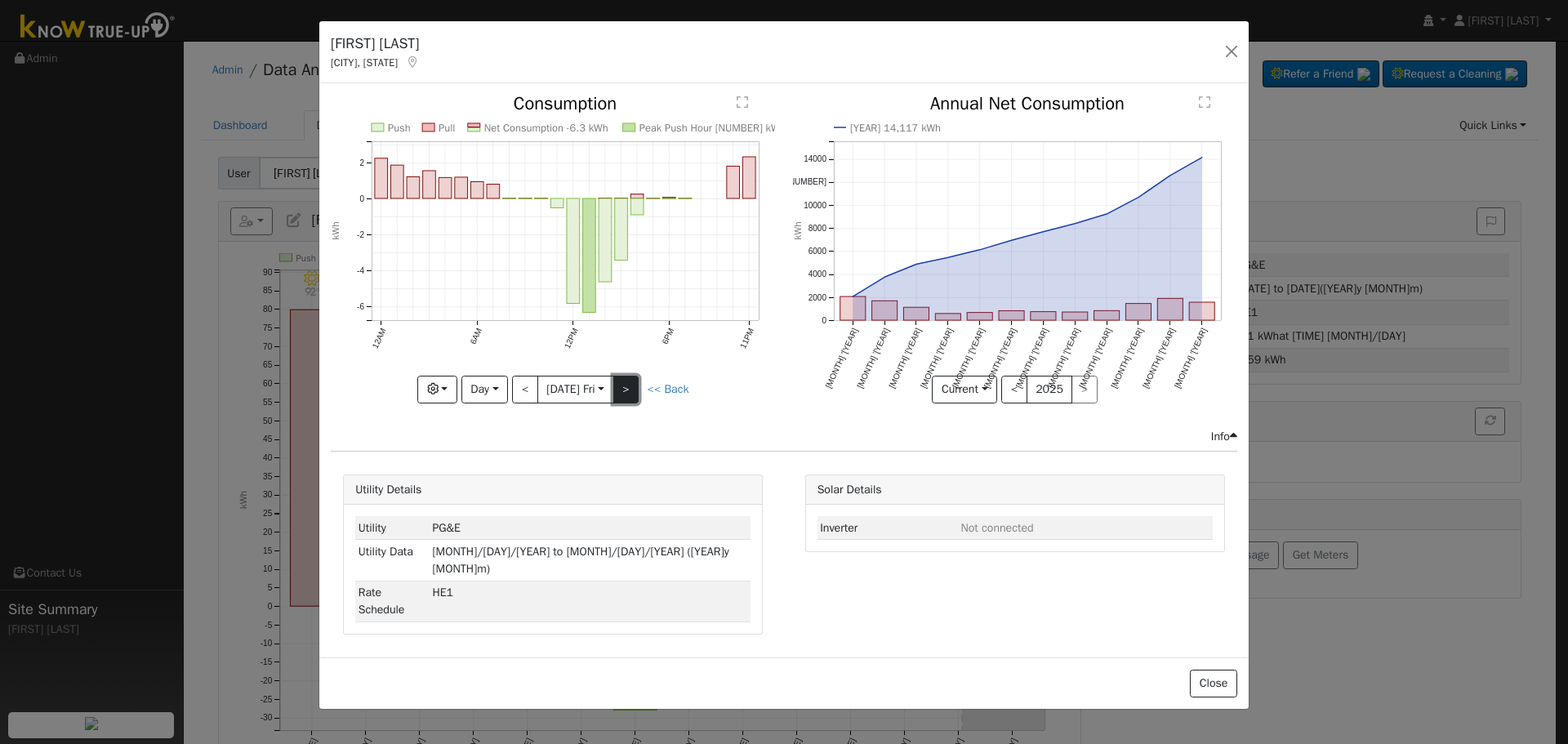 click on ">" at bounding box center [626, 390] 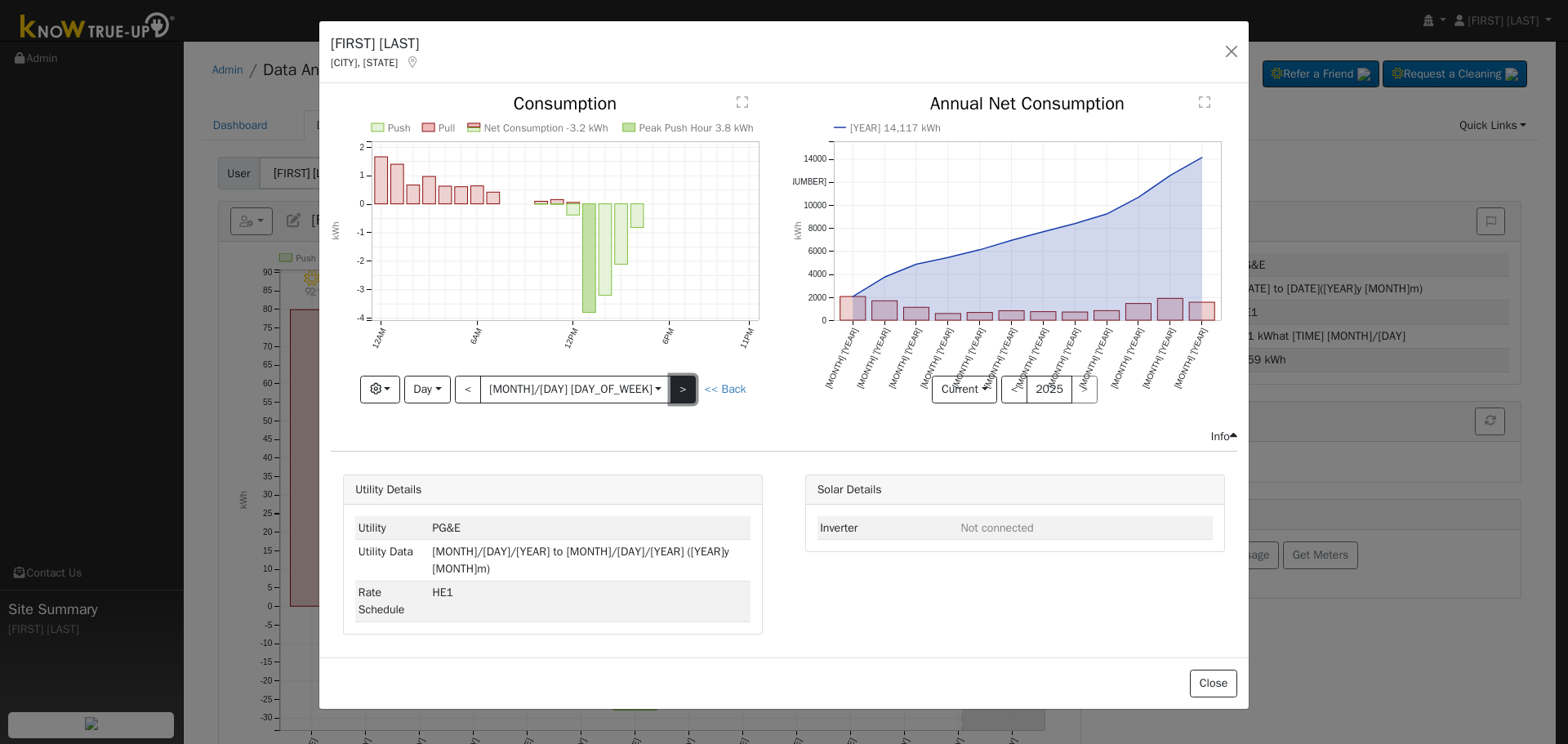 click on ">" at bounding box center (684, 390) 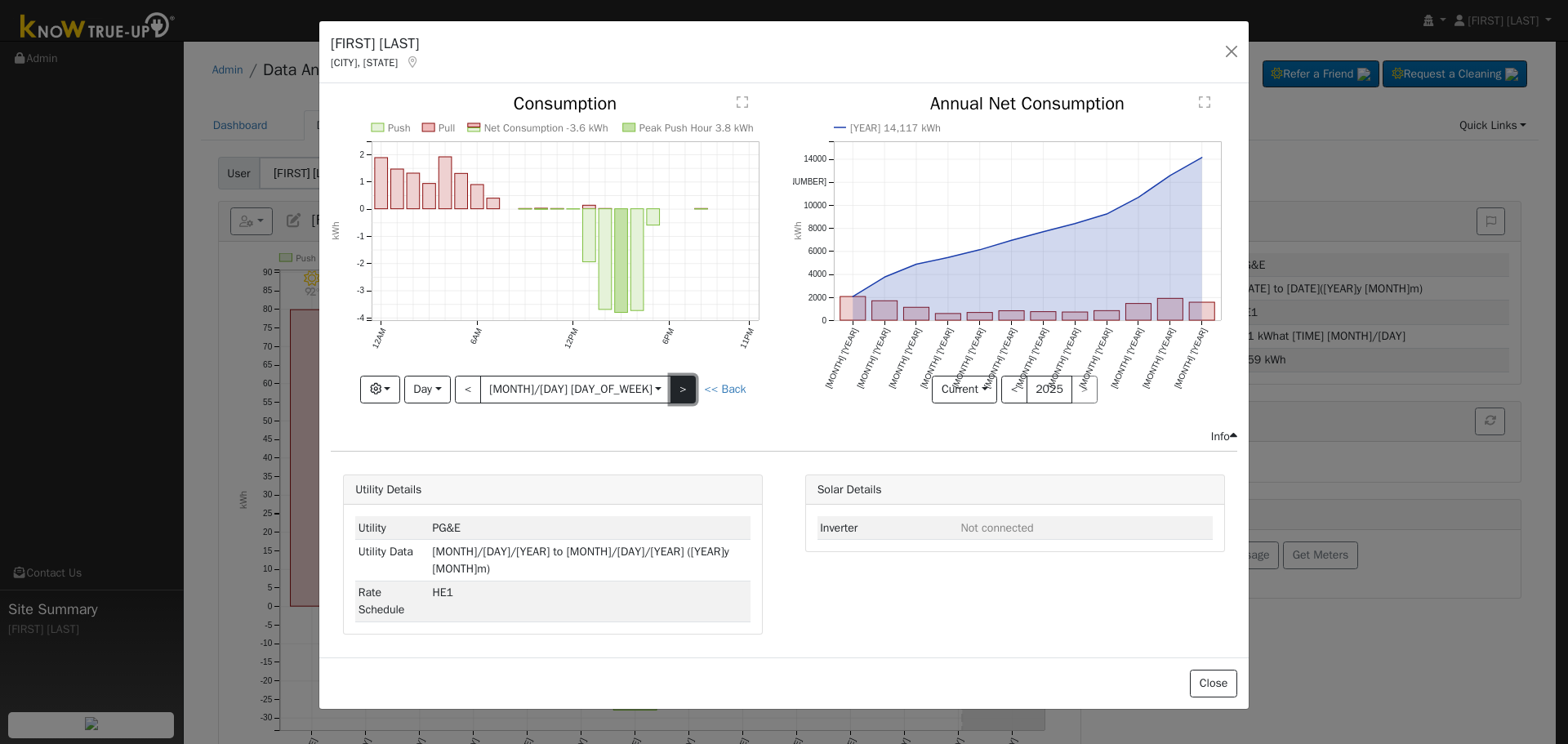 click on ">" at bounding box center [684, 390] 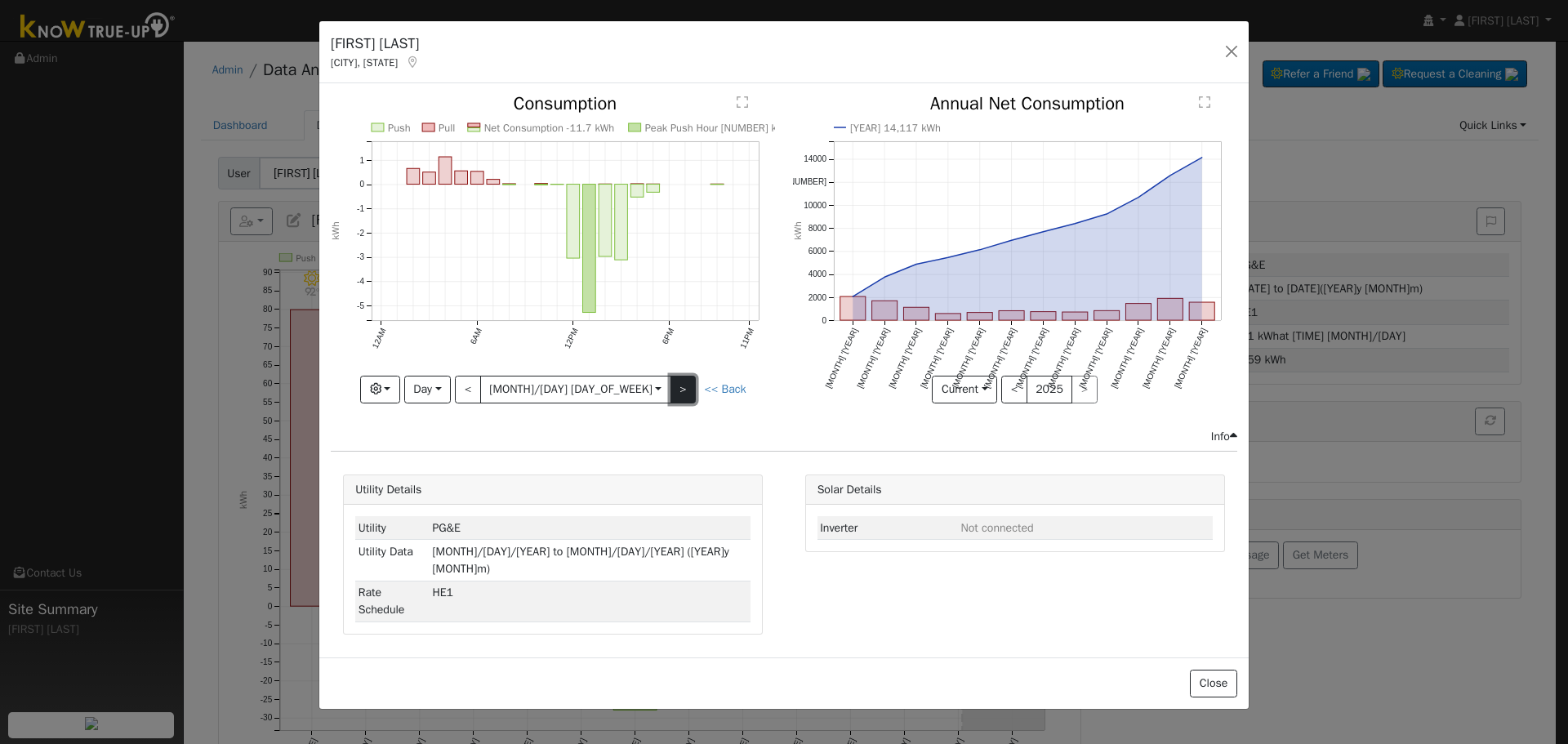 click on ">" at bounding box center [684, 390] 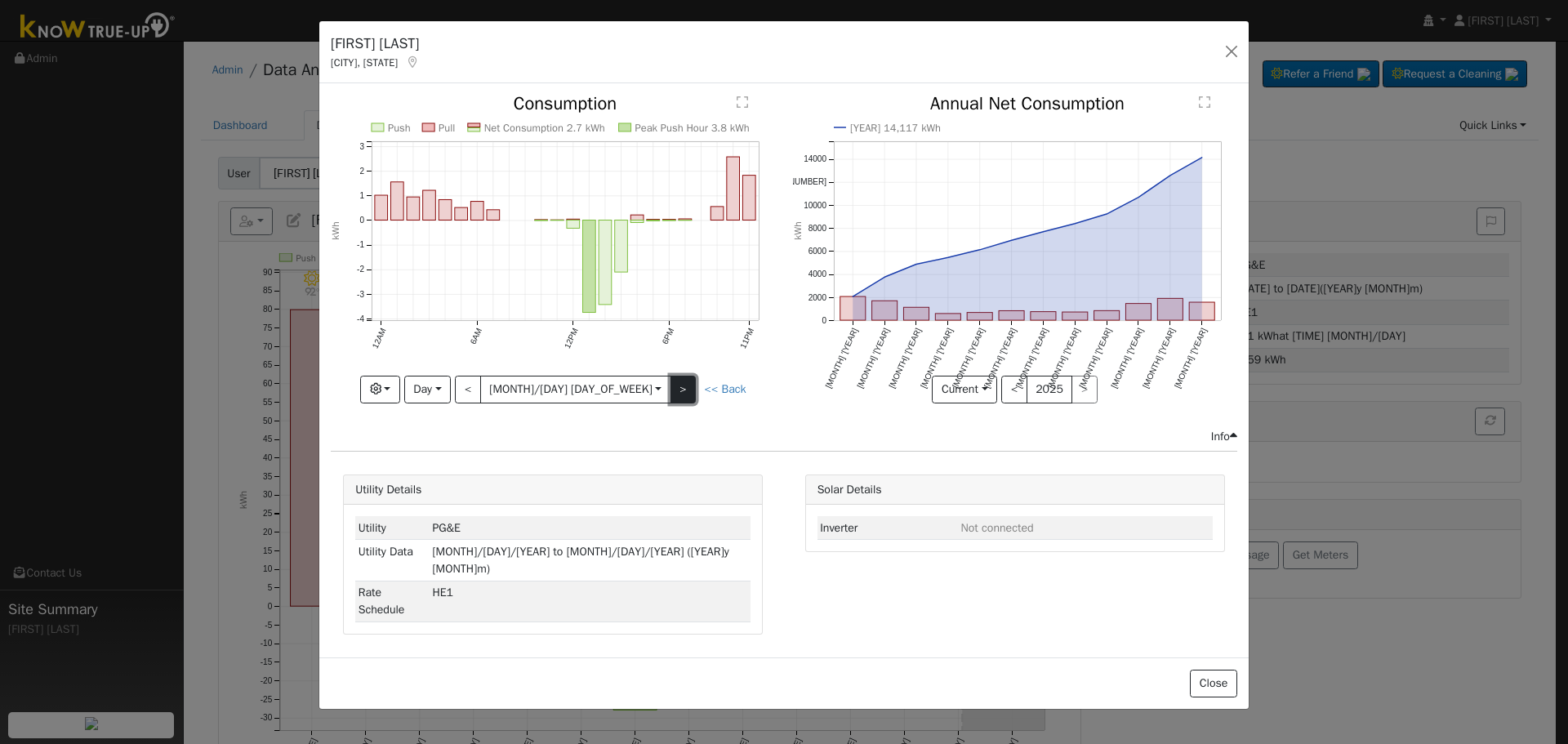 click on ">" at bounding box center [684, 390] 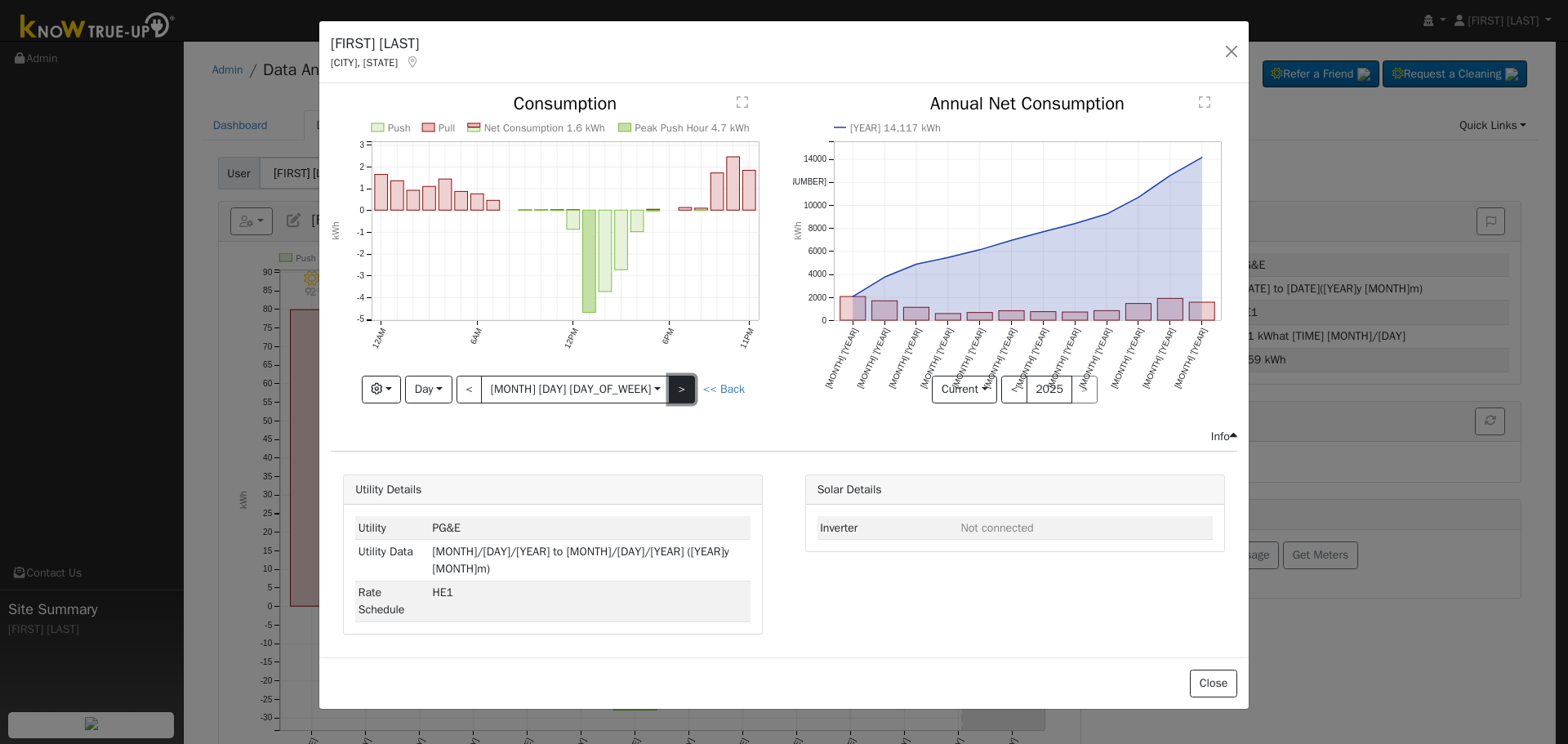 click on ">" at bounding box center [682, 390] 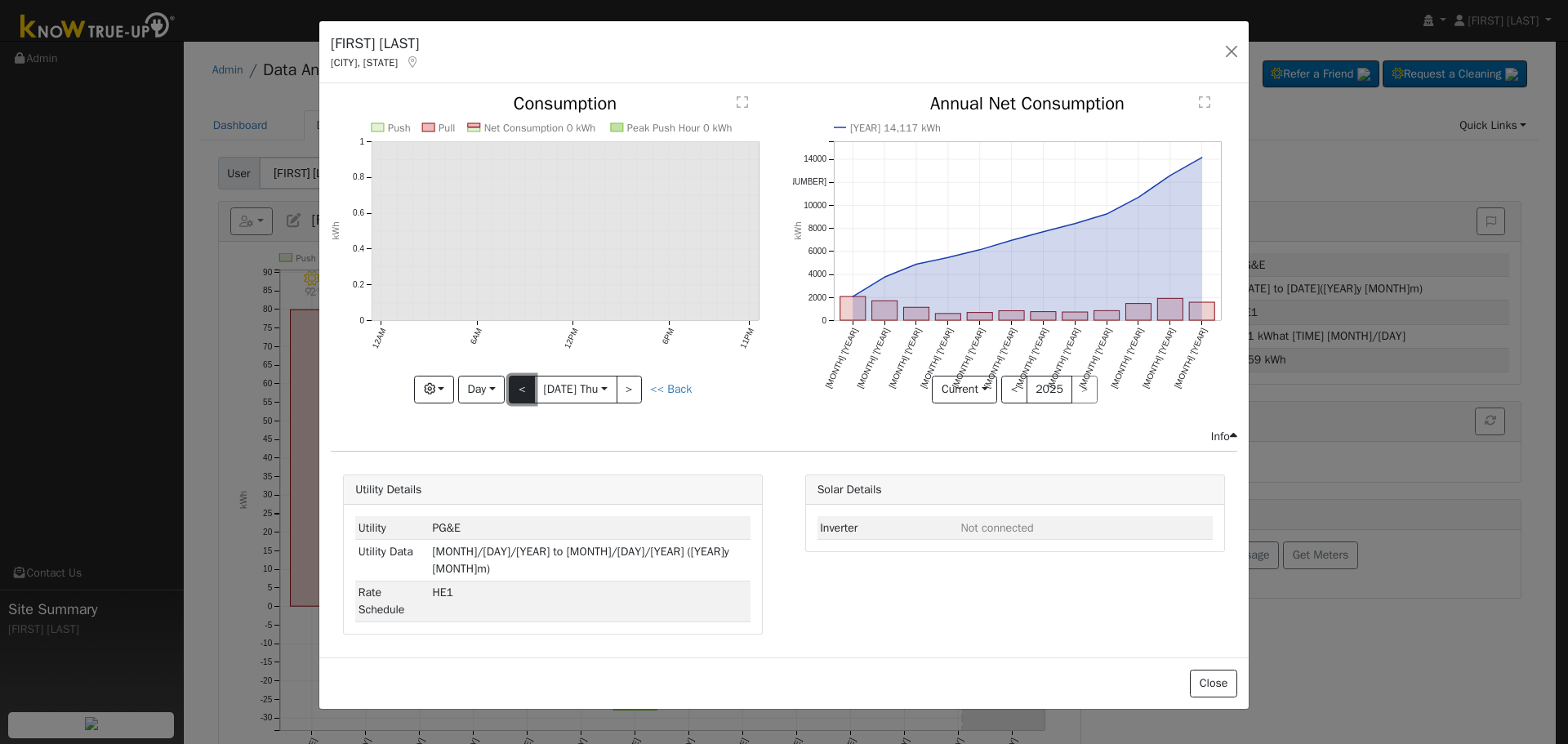 click on "<" at bounding box center [522, 390] 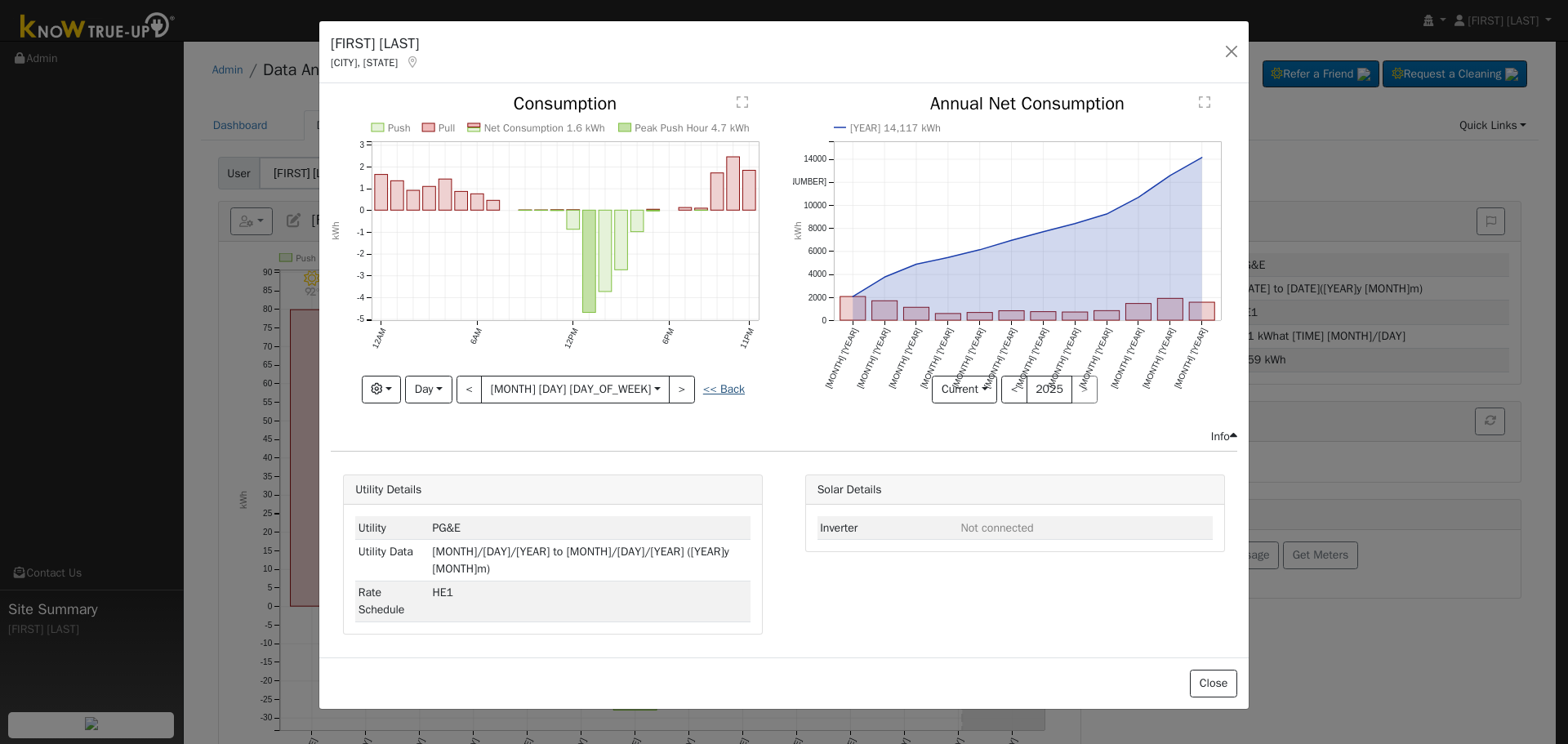 click on "<< Back" at bounding box center [724, 389] 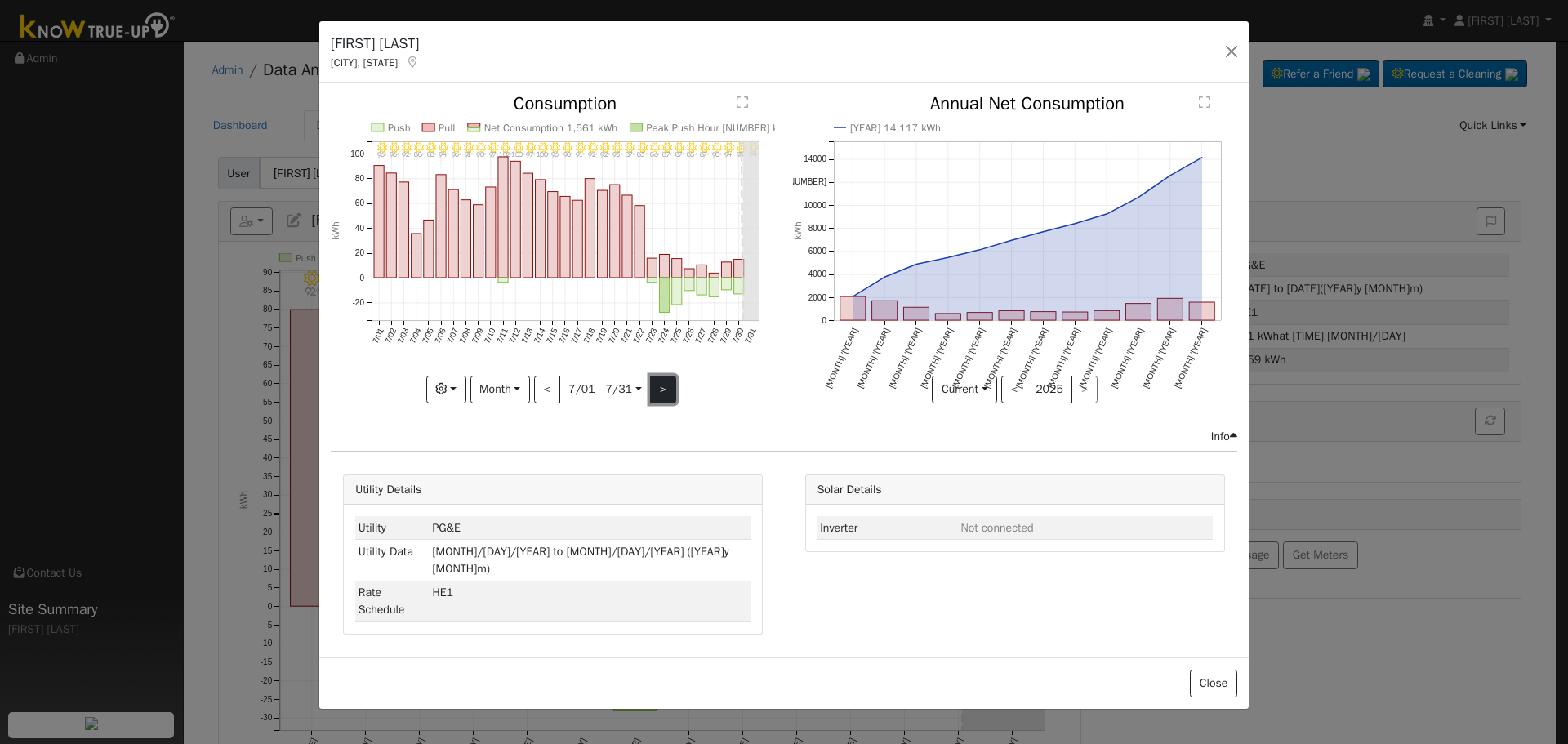click on ">" at bounding box center [663, 390] 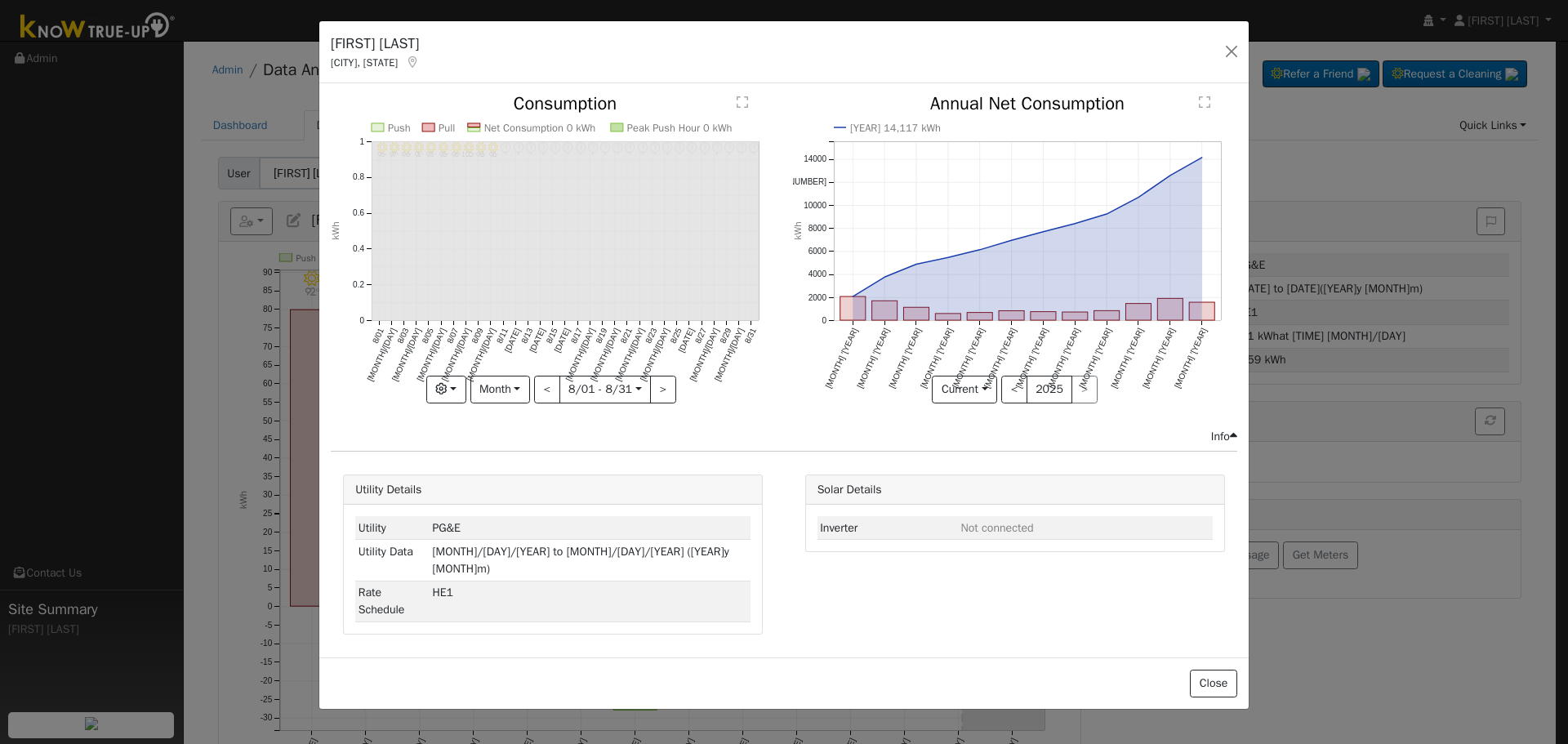 click on "[FIRST] [LAST], [CITY]   Default Account Default Account [NUMBER] [STREET], [CITY], [STATE] [POSTAL_CODE] Primary Account" at bounding box center [784, 52] 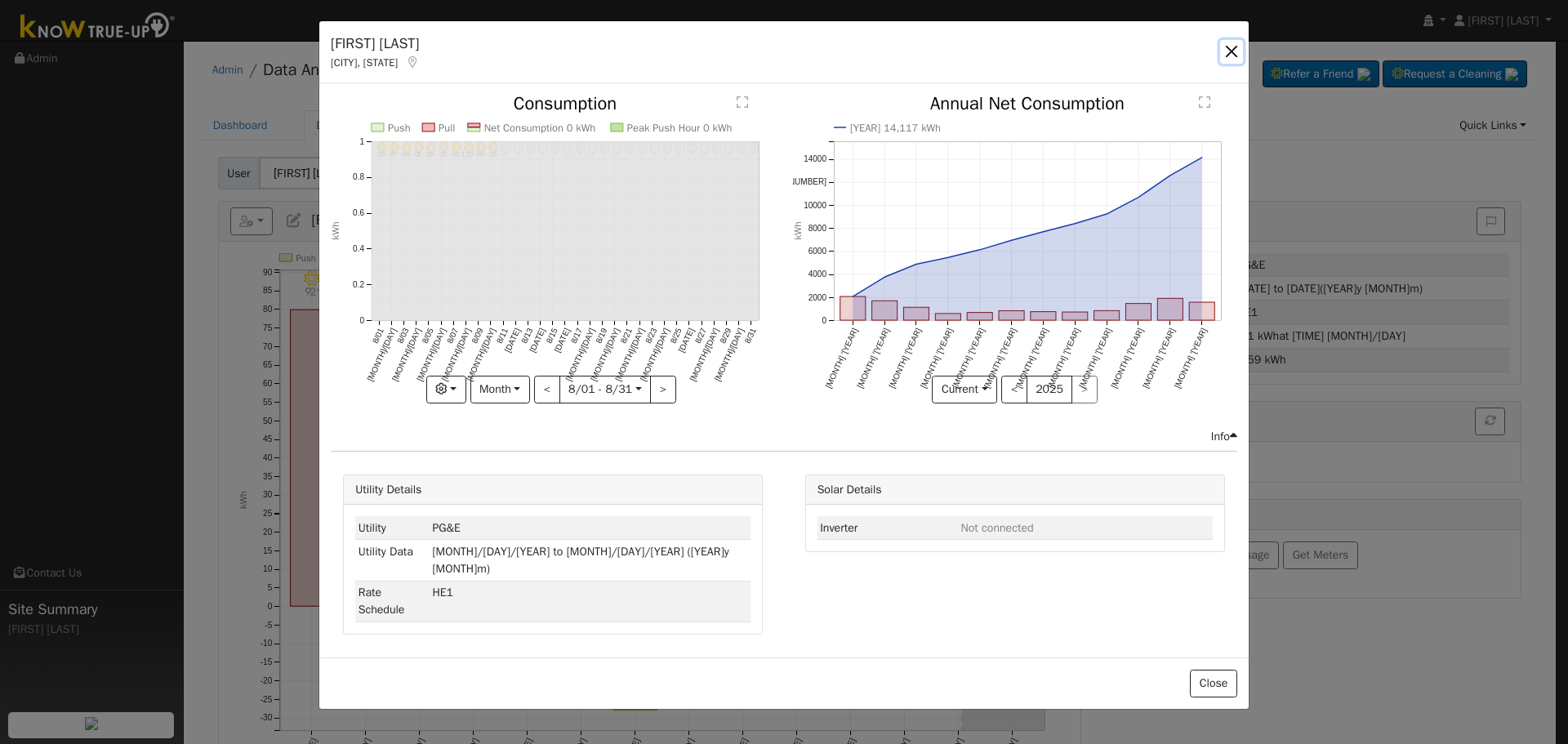 click at bounding box center (1232, 51) 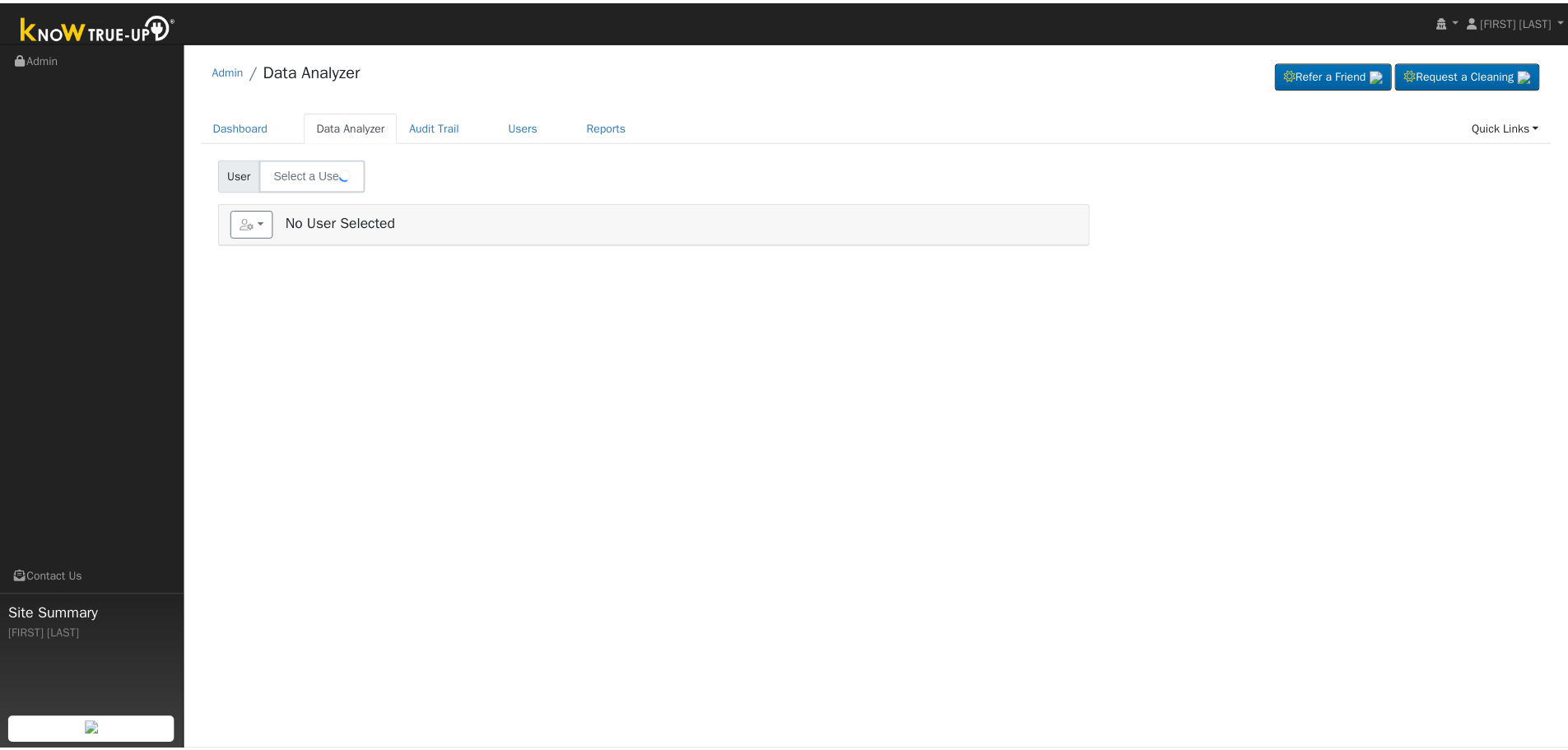 scroll, scrollTop: 0, scrollLeft: 0, axis: both 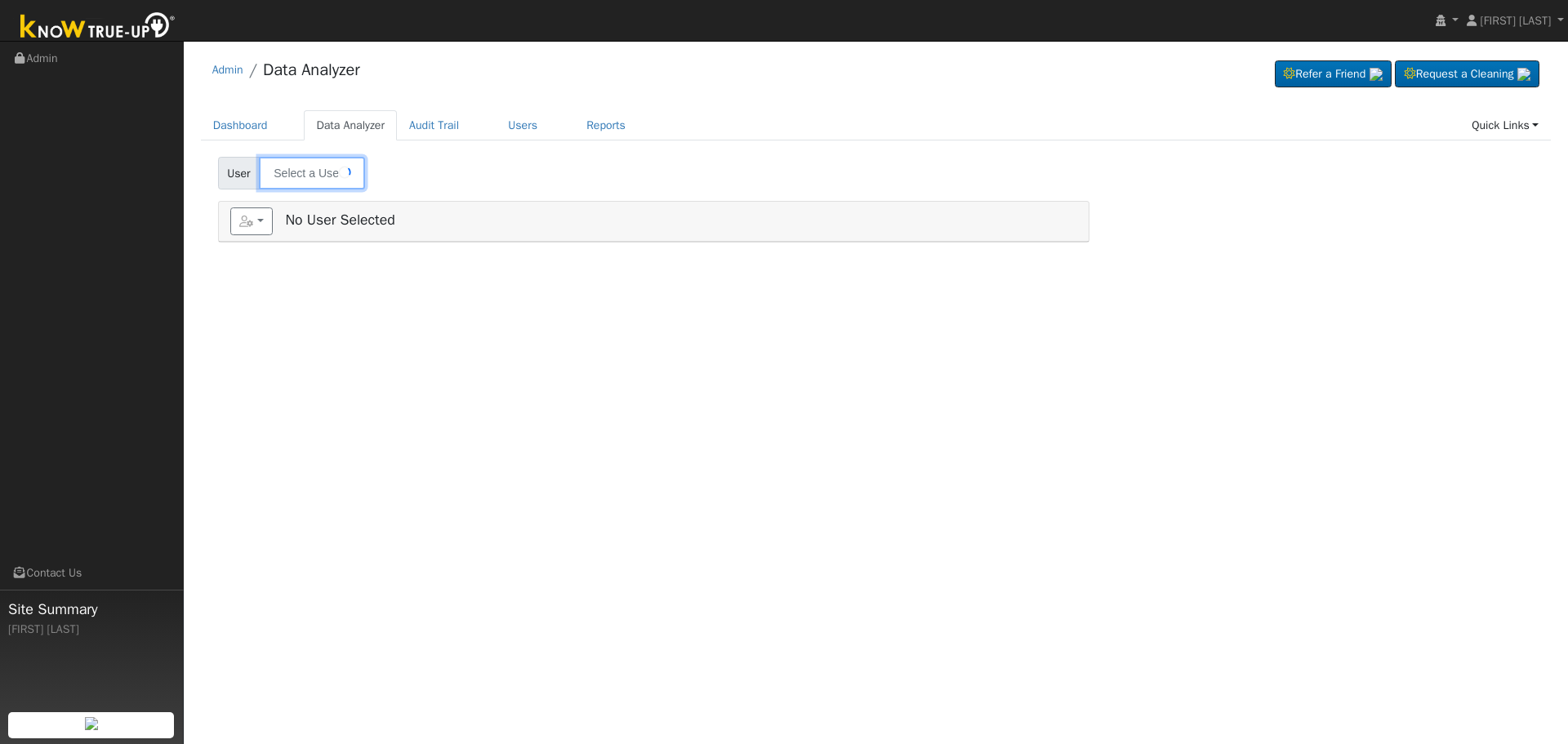 type on "[FIRST] [LAST]" 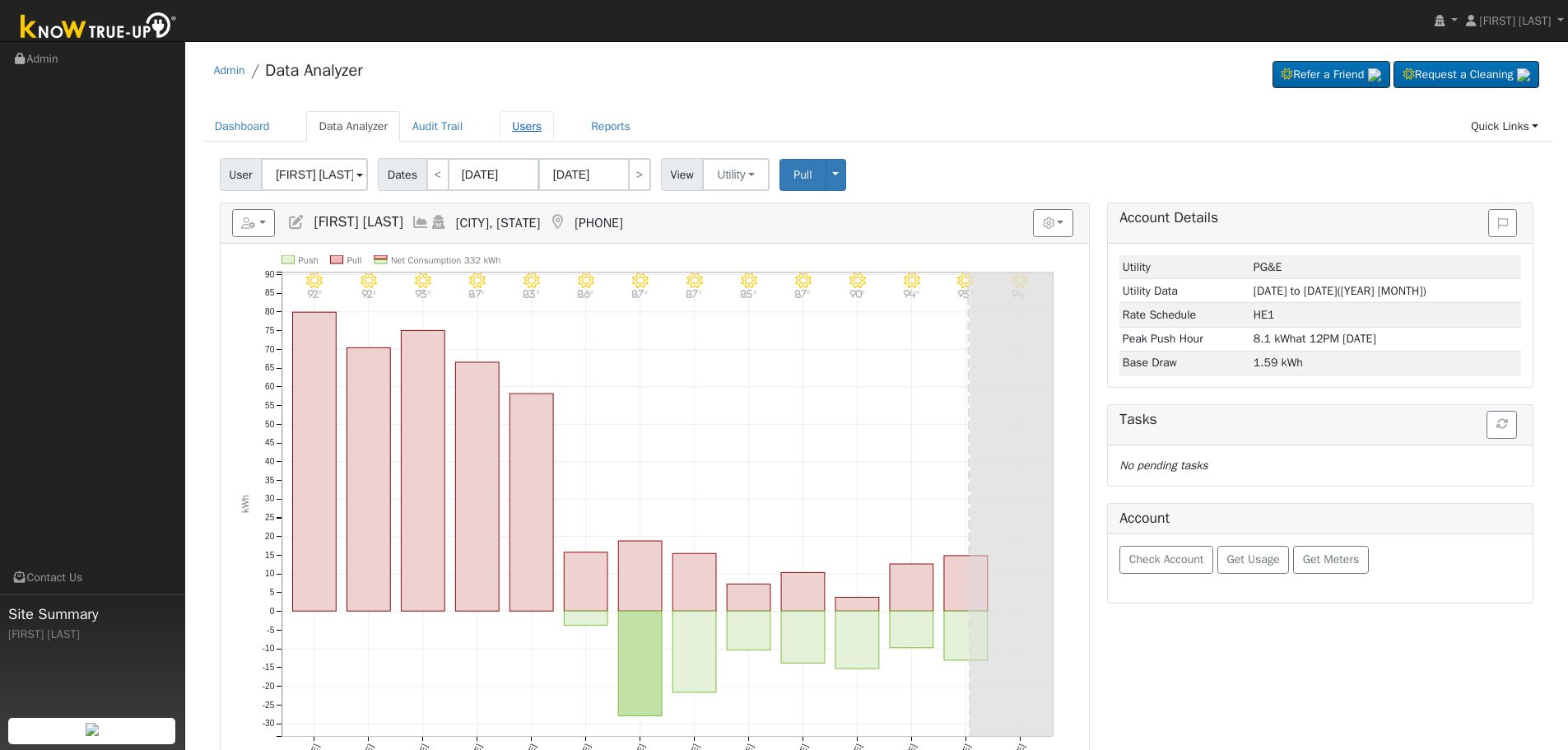 click on "Users" at bounding box center (527, 126) 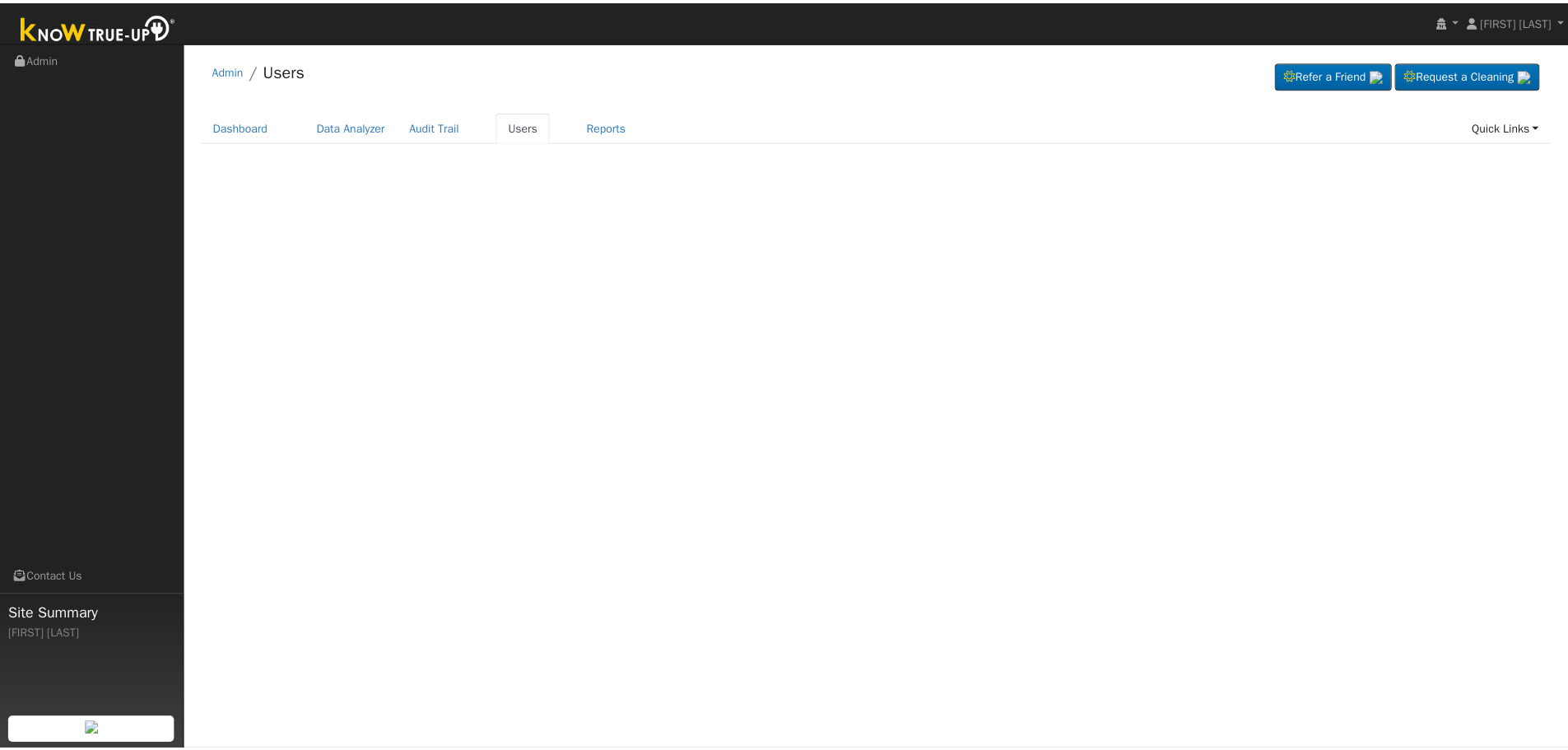 scroll, scrollTop: 0, scrollLeft: 0, axis: both 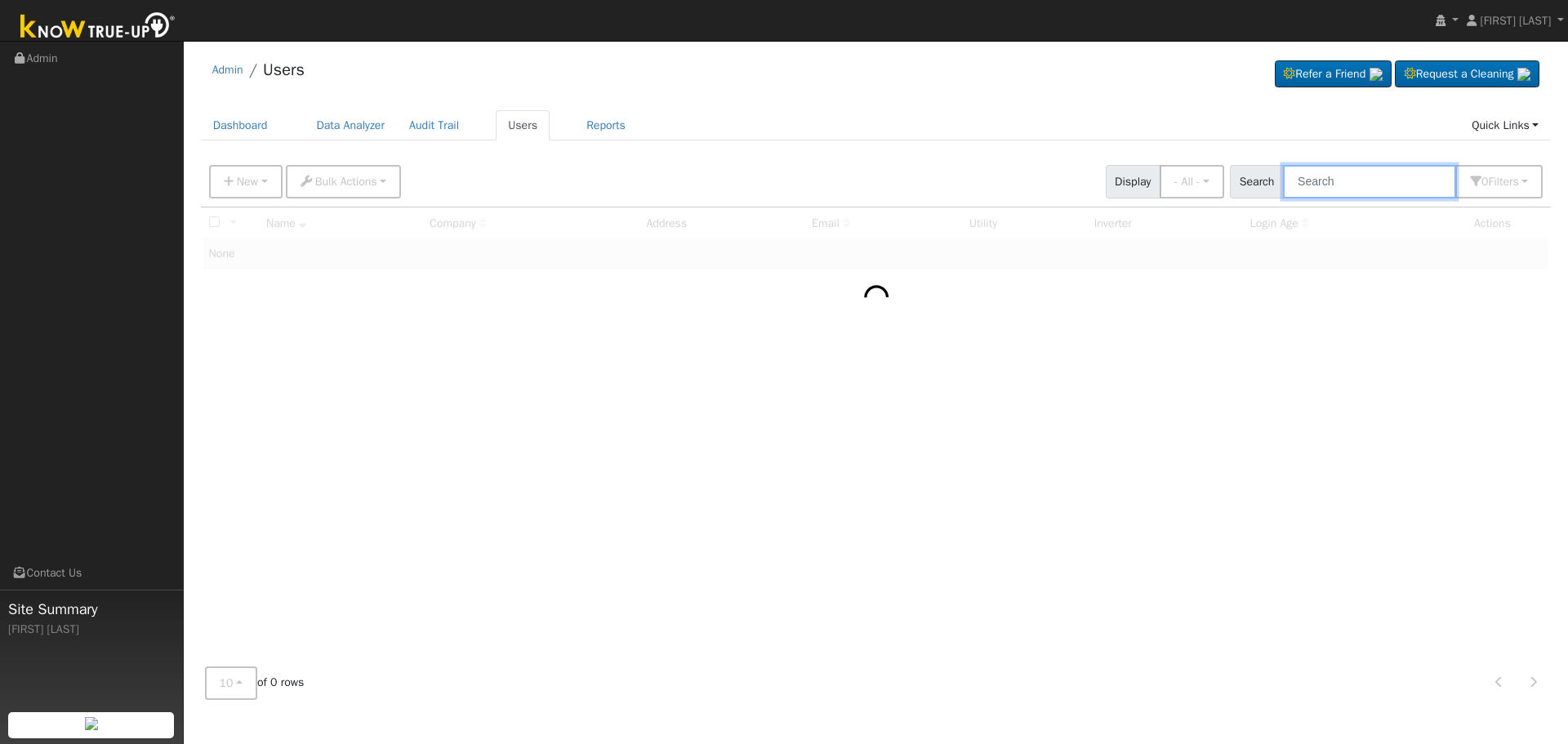 click at bounding box center (1370, 181) 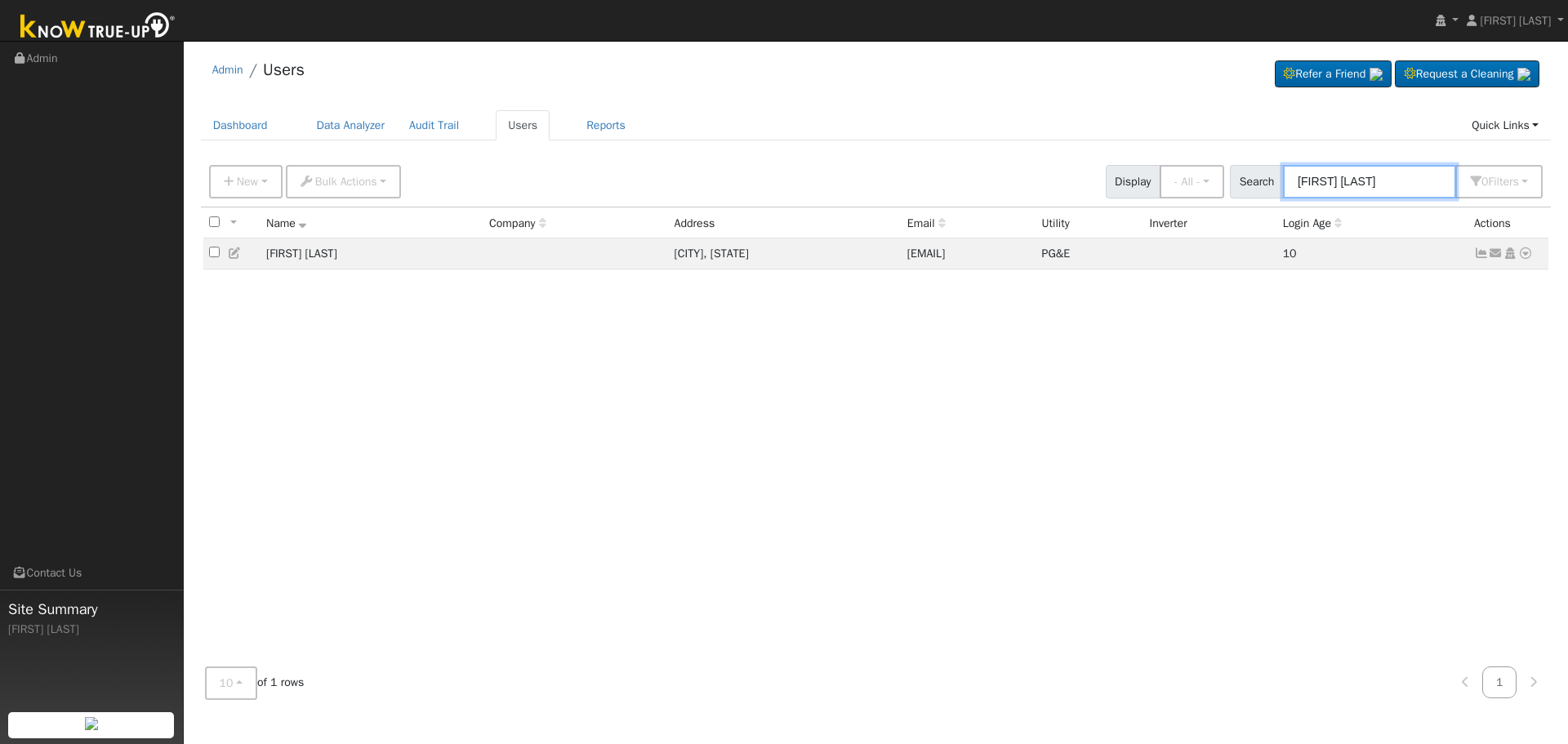 type on "jorg per" 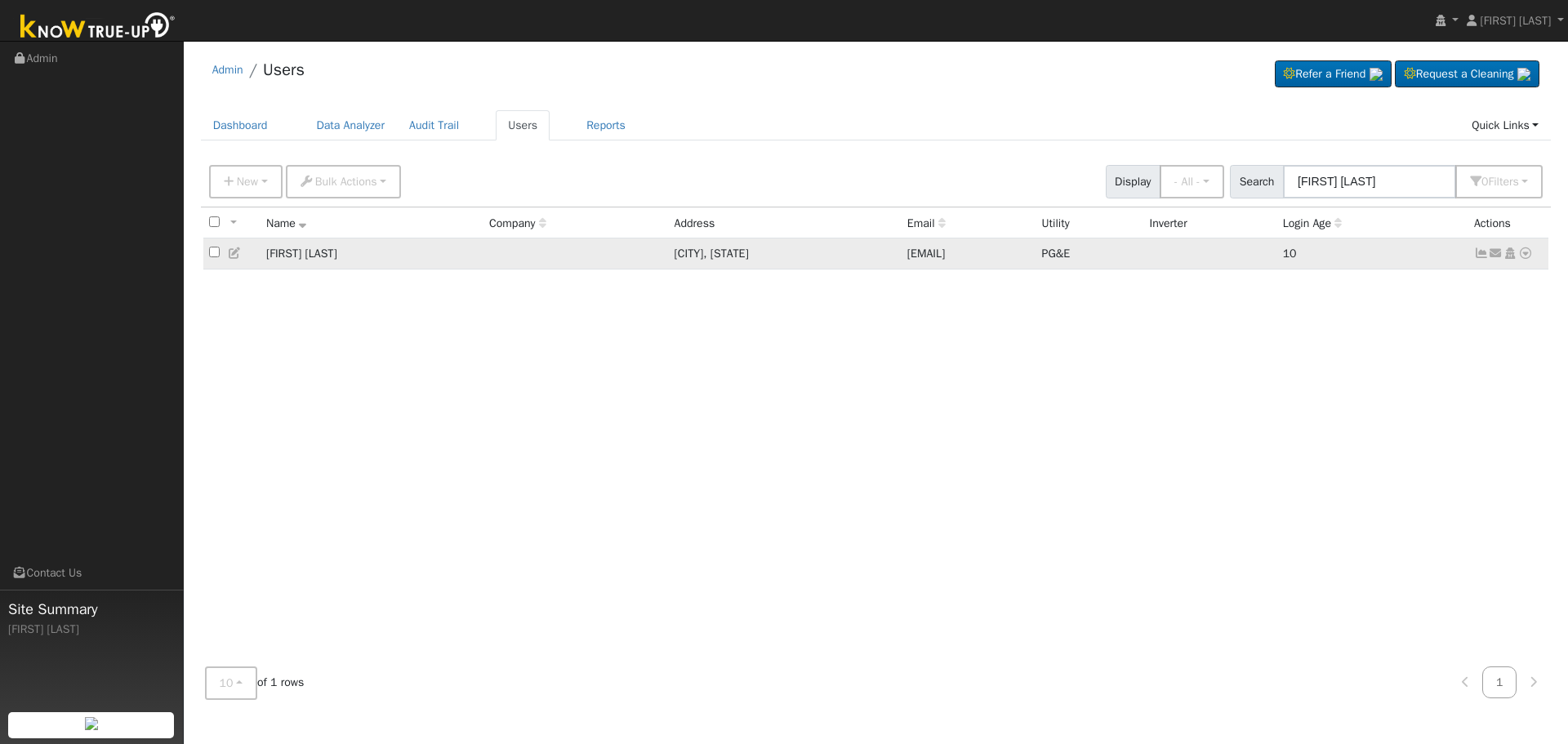 click at bounding box center [1526, 253] 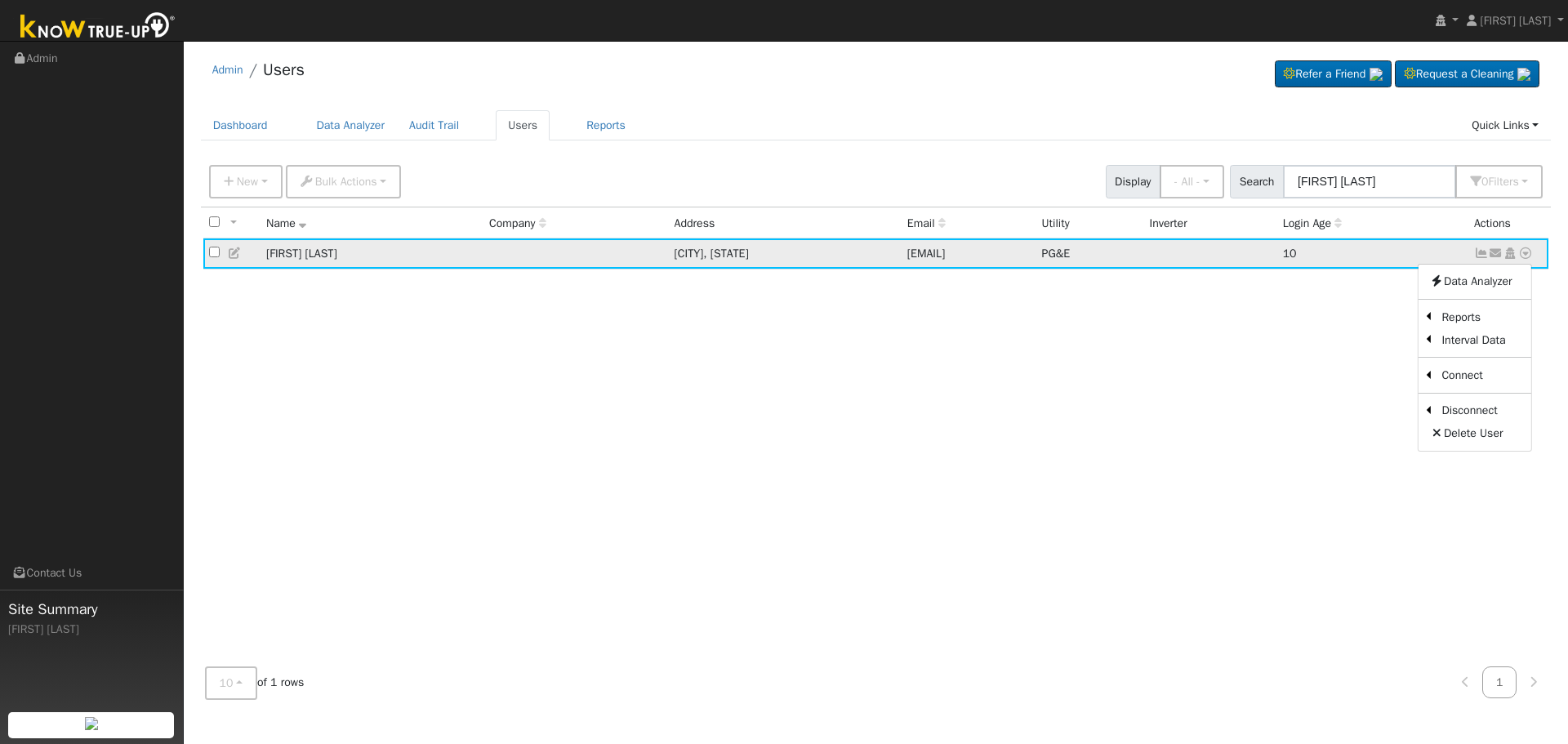 click at bounding box center [1496, 253] 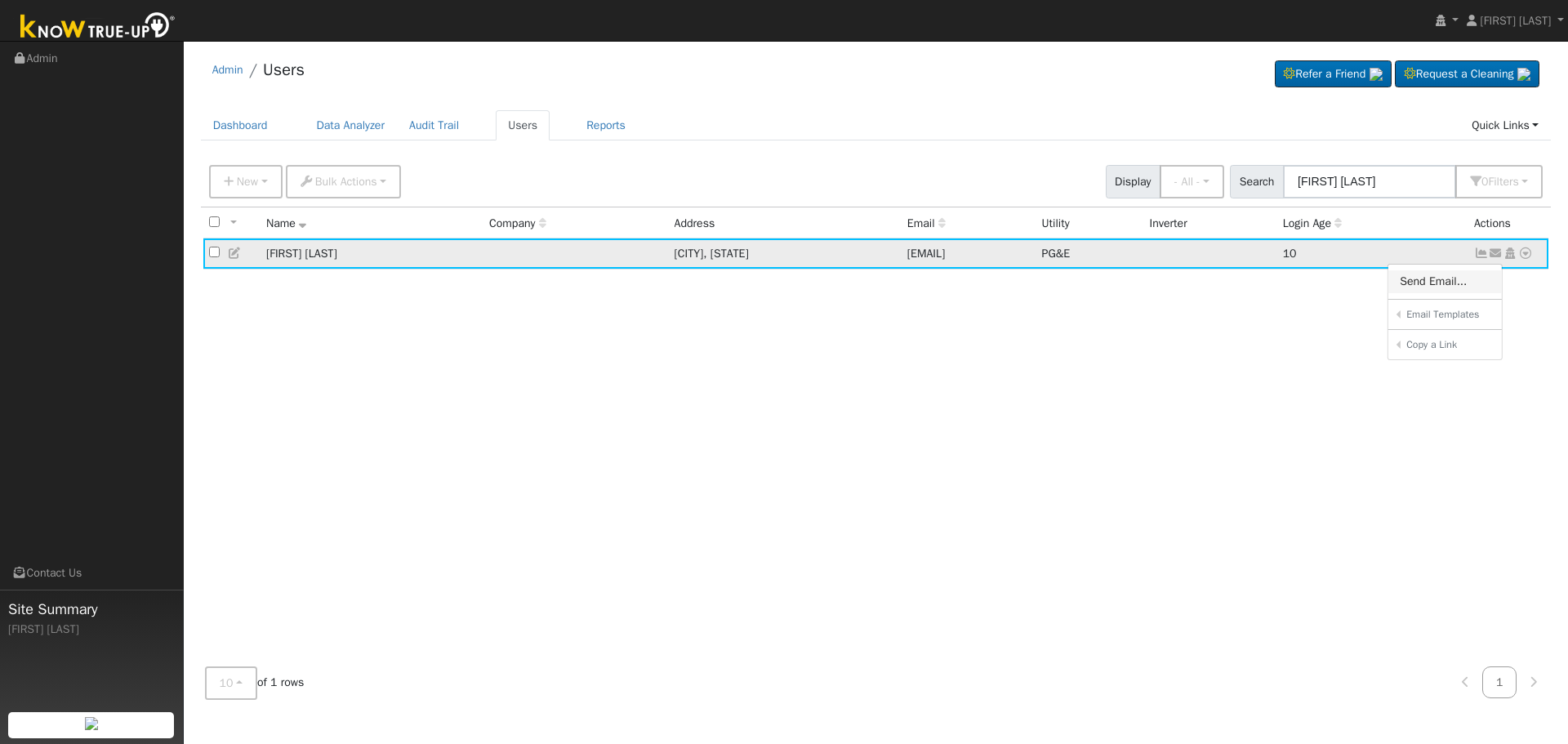 click on "Send Email..." at bounding box center (1445, 282) 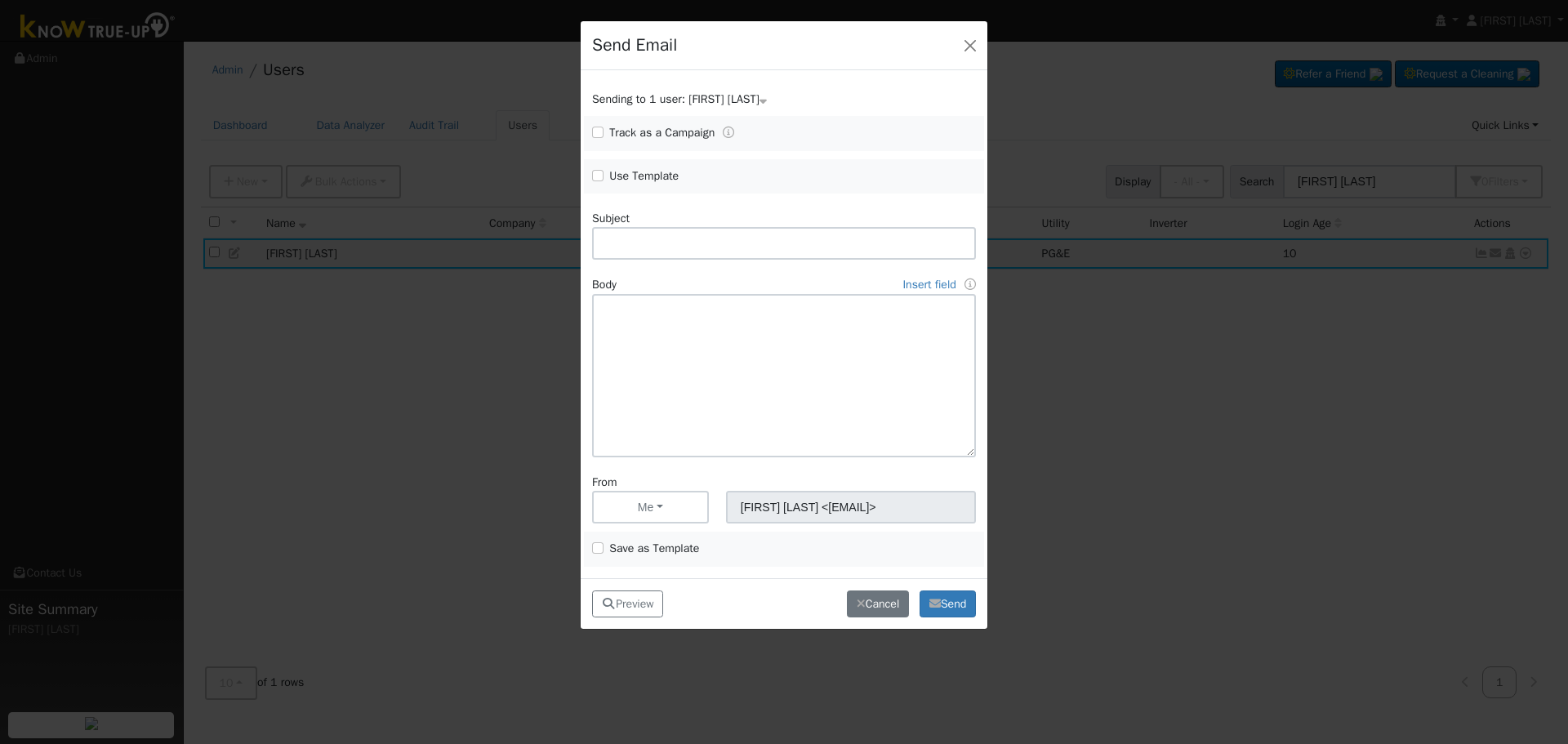 click on "Use Template" at bounding box center (644, 176) 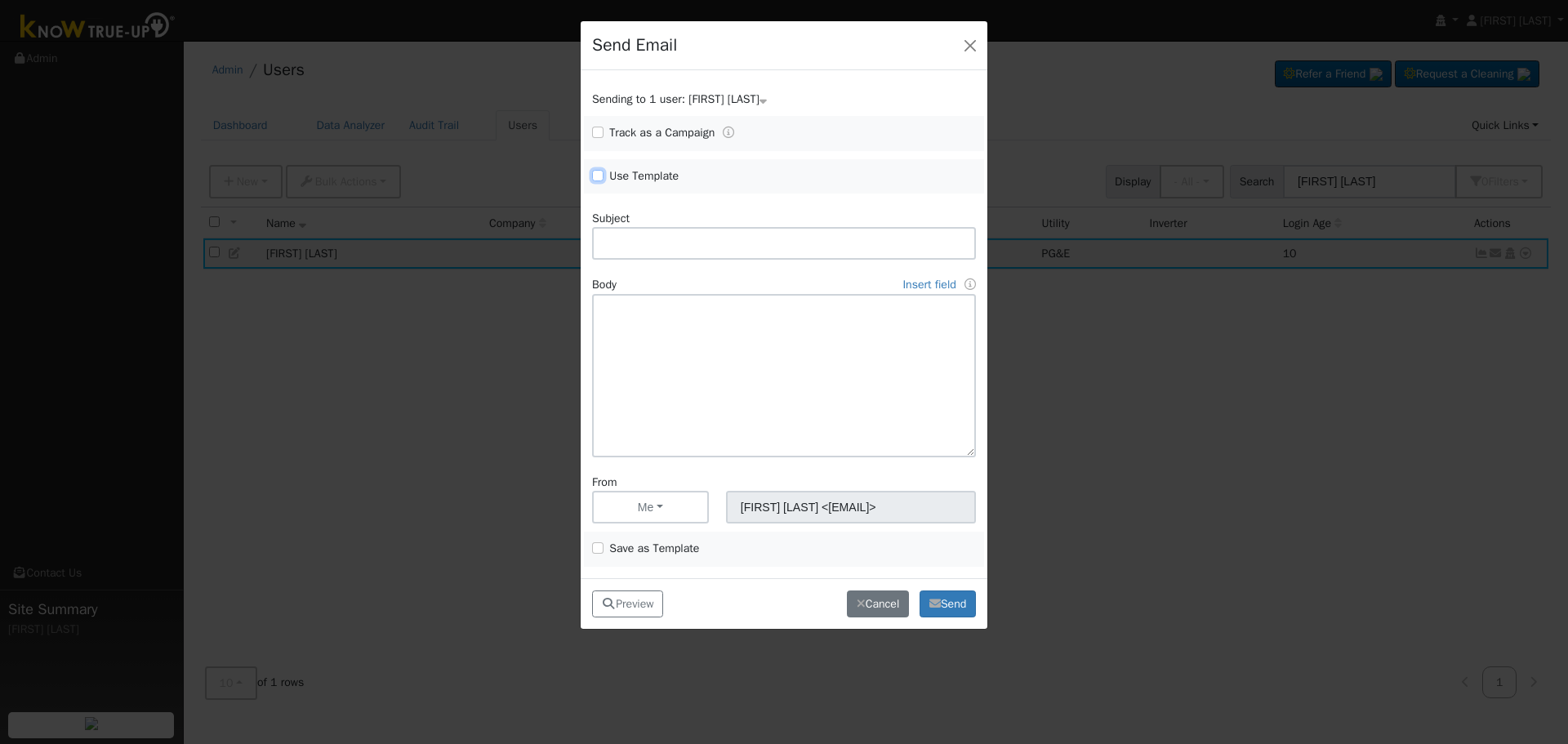 click on "Use Template" at bounding box center [598, 176] 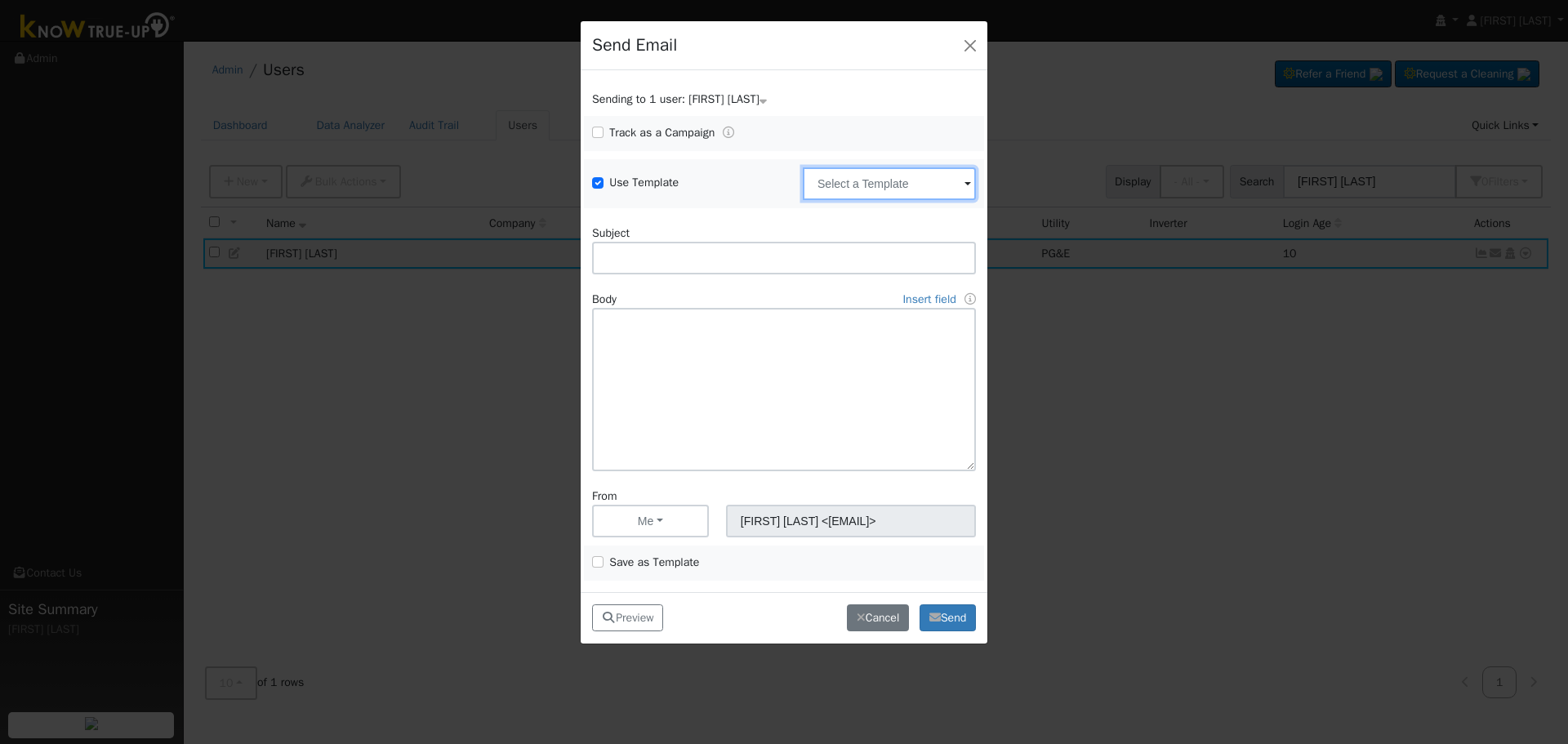 click at bounding box center (889, 184) 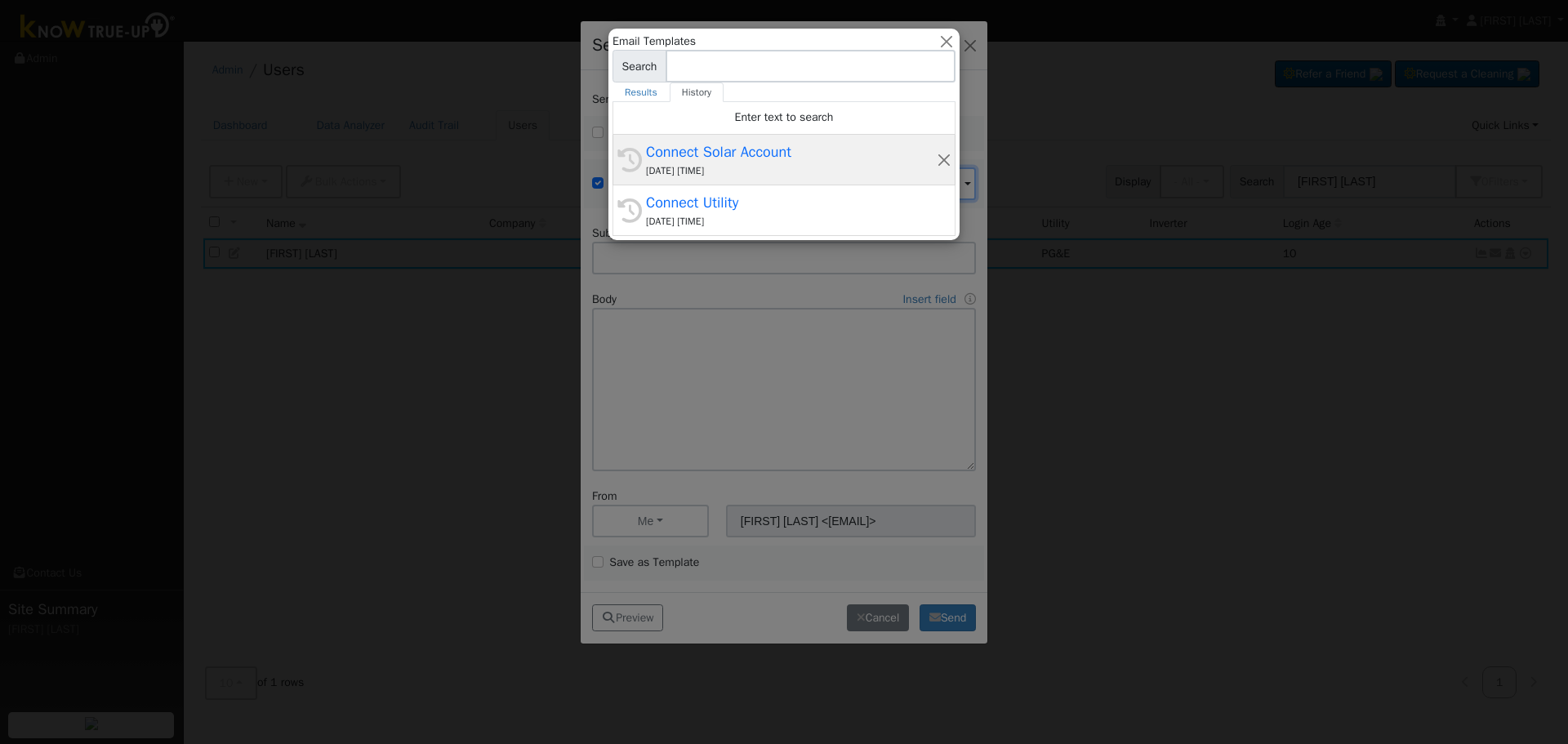 click on "07/25/2025 2:23 PM" at bounding box center (791, 171) 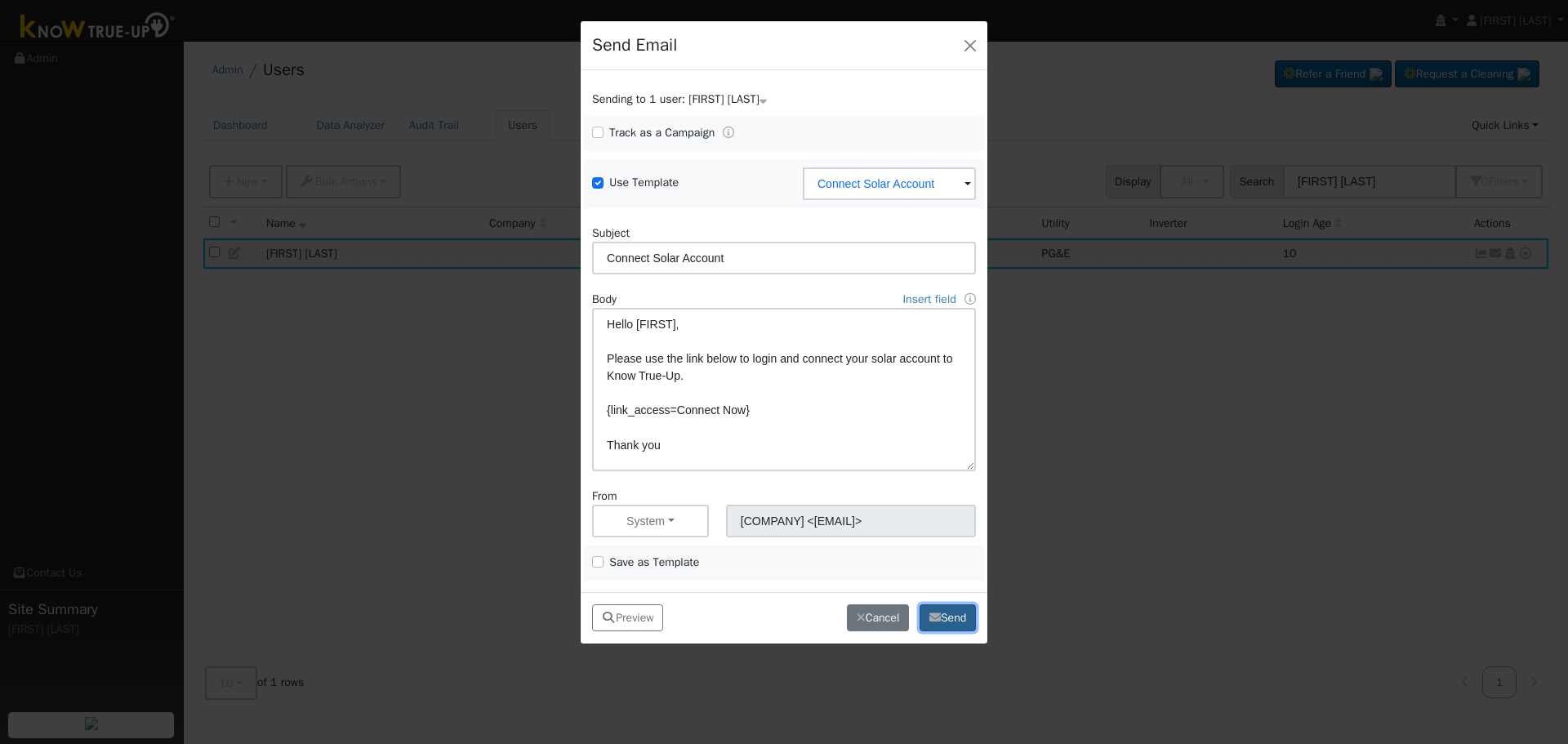 click on "Send" 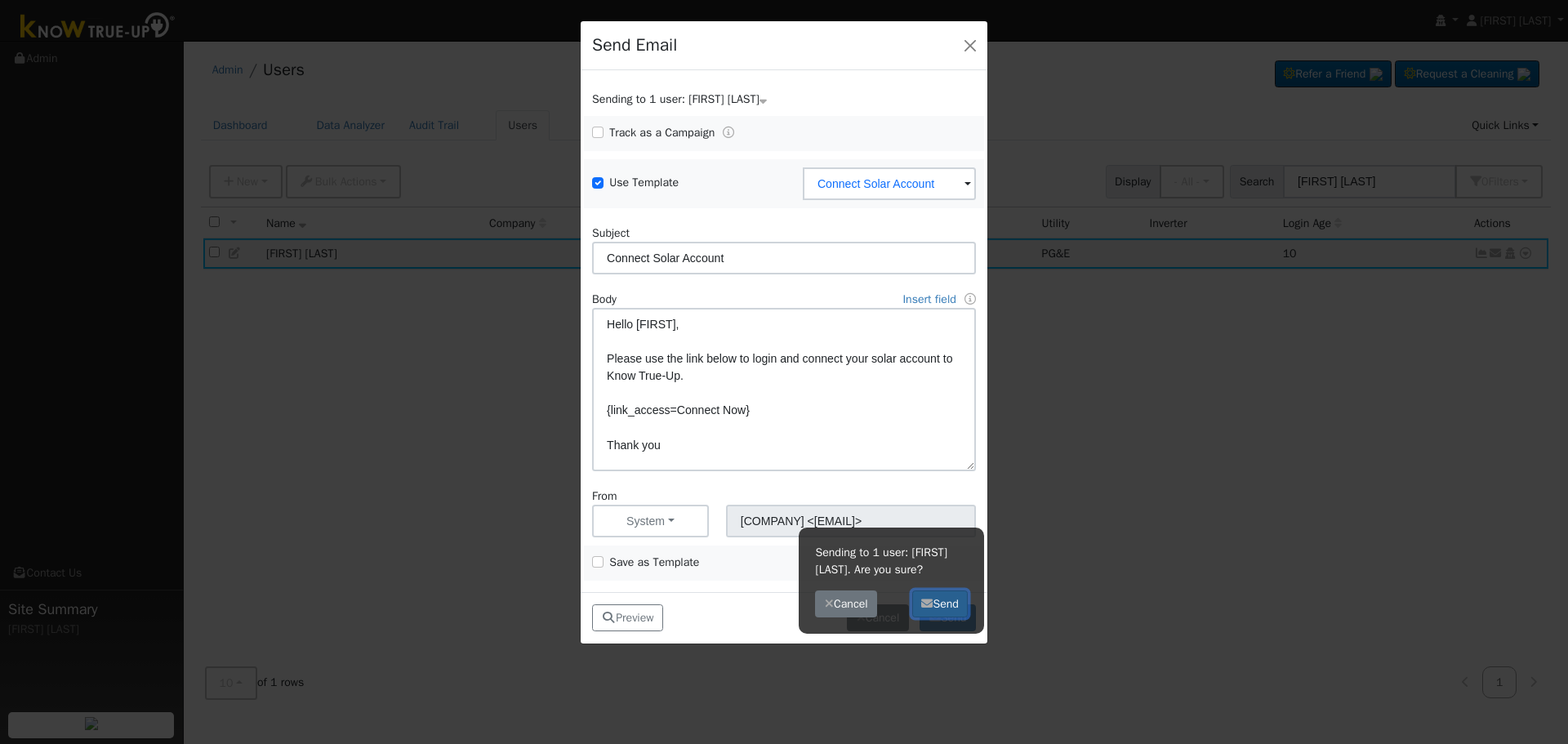 click on "Send" at bounding box center [940, 604] 